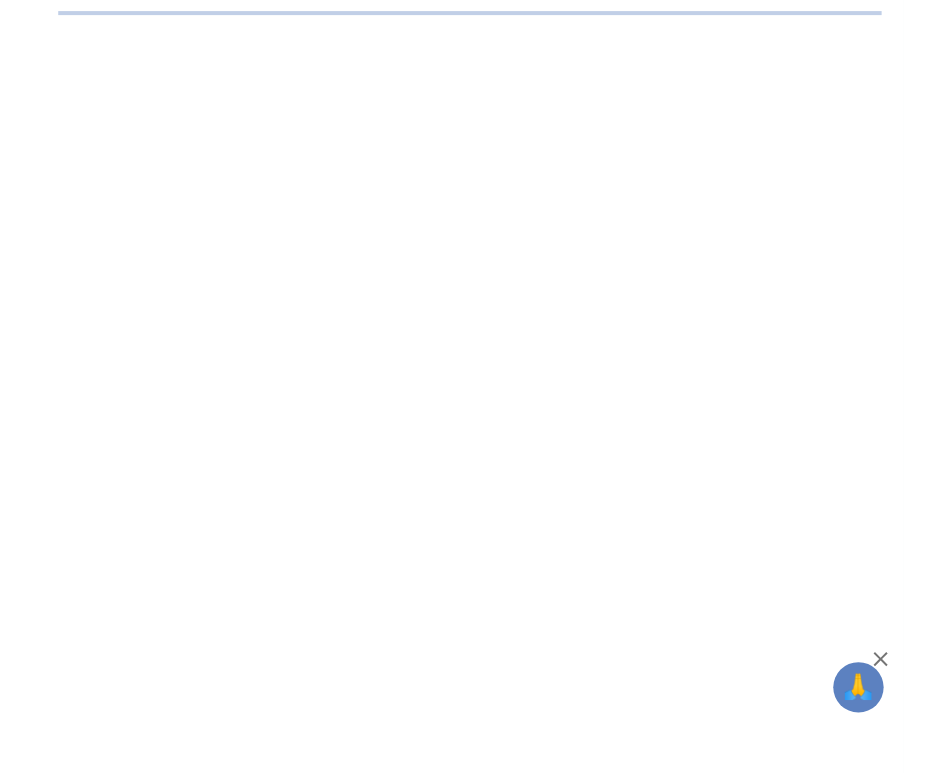 scroll, scrollTop: 0, scrollLeft: 0, axis: both 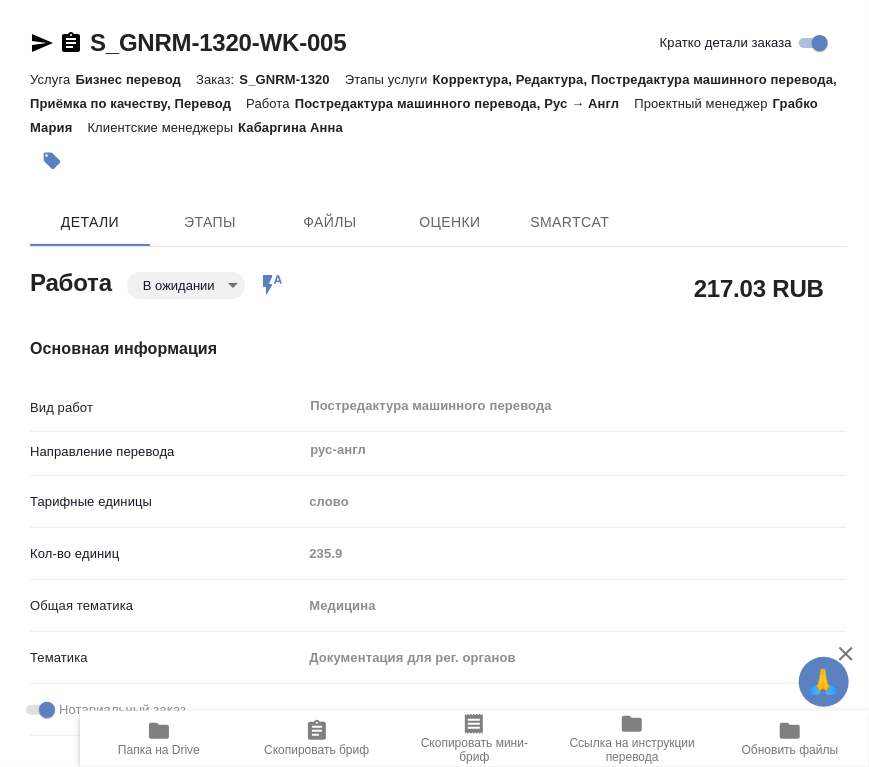type on "x" 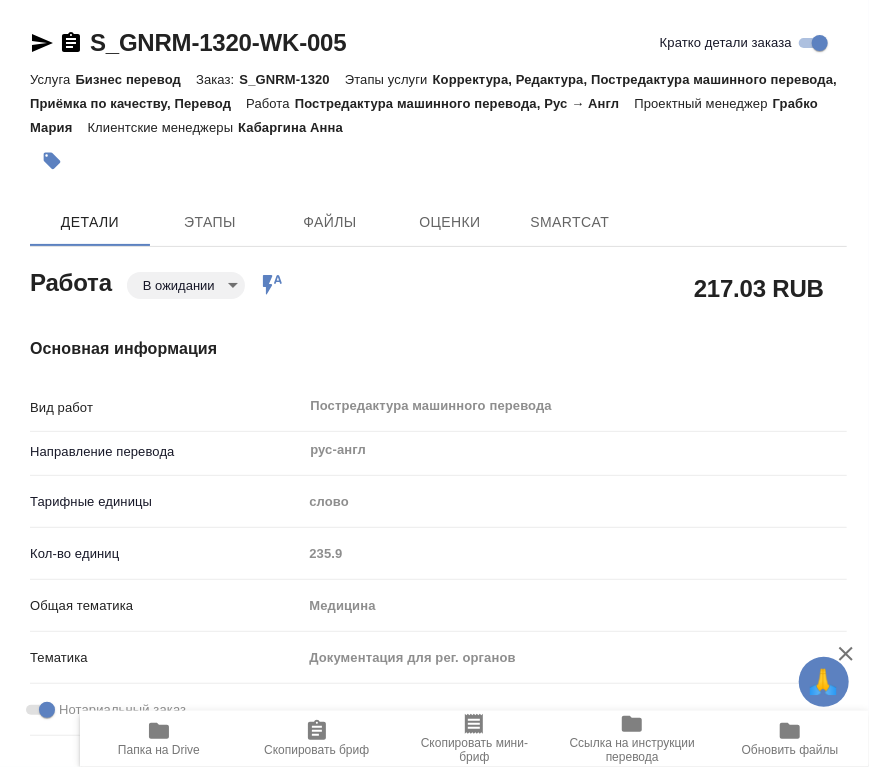 type on "x" 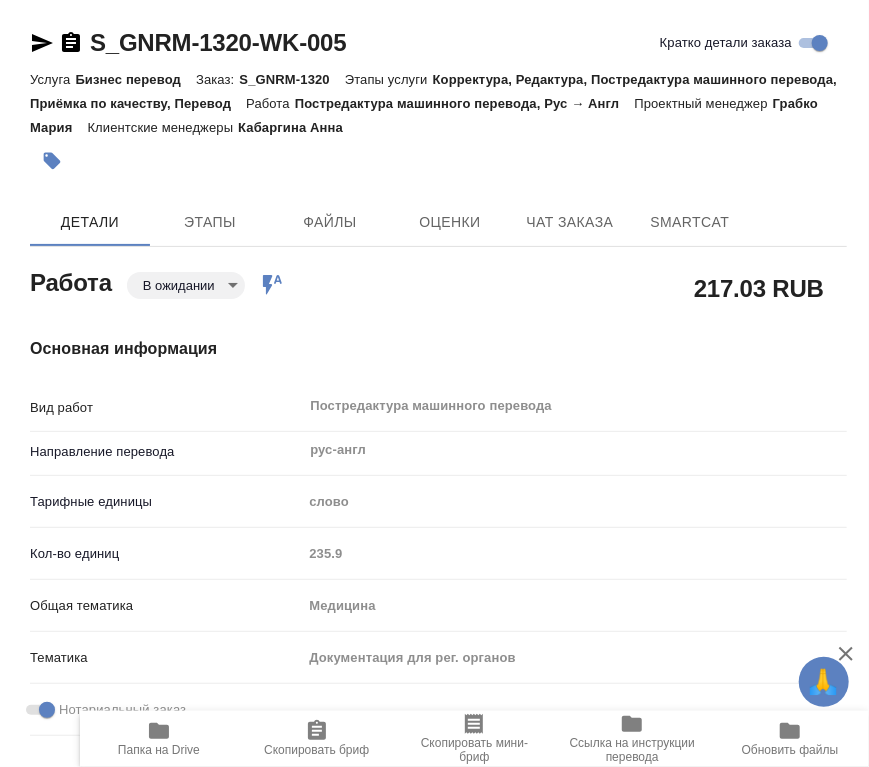 type on "x" 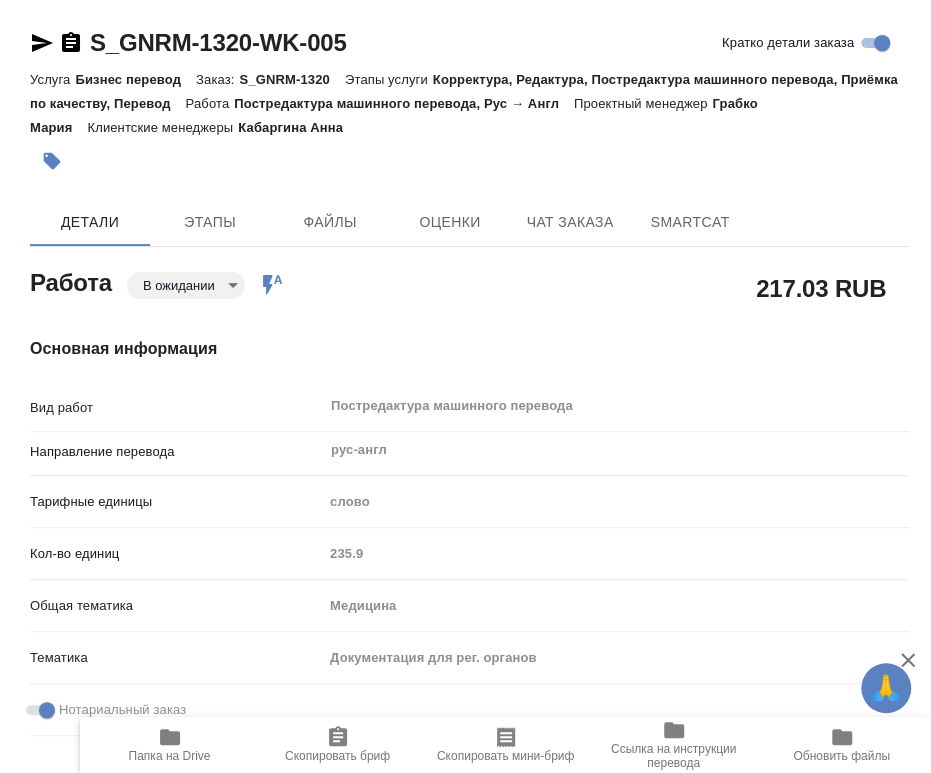 type on "x" 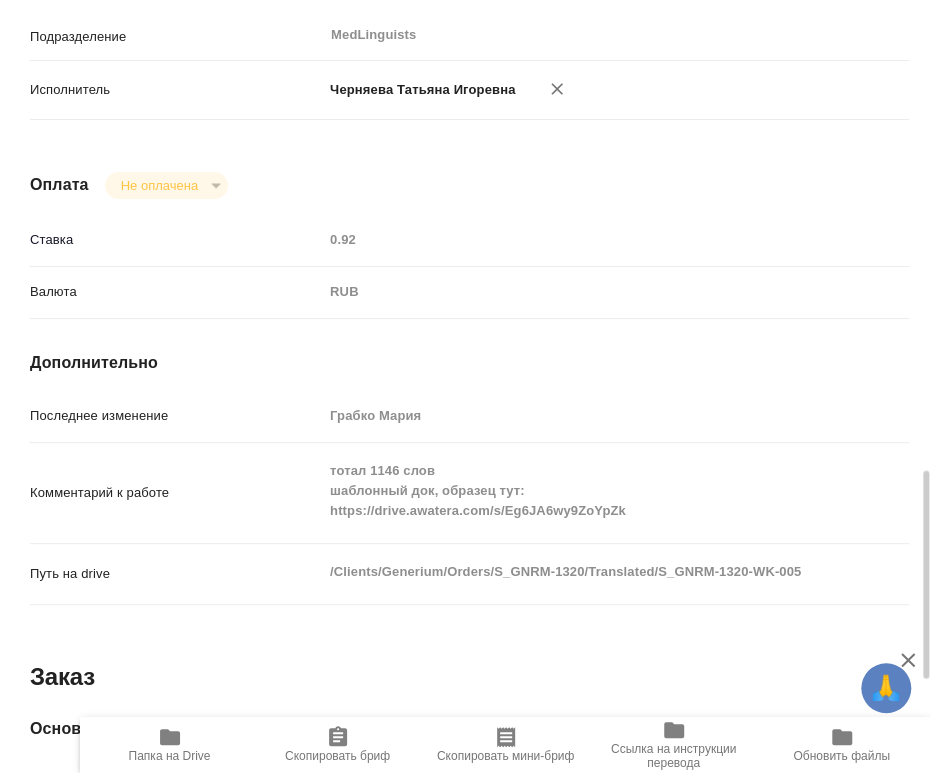scroll, scrollTop: 1666, scrollLeft: 0, axis: vertical 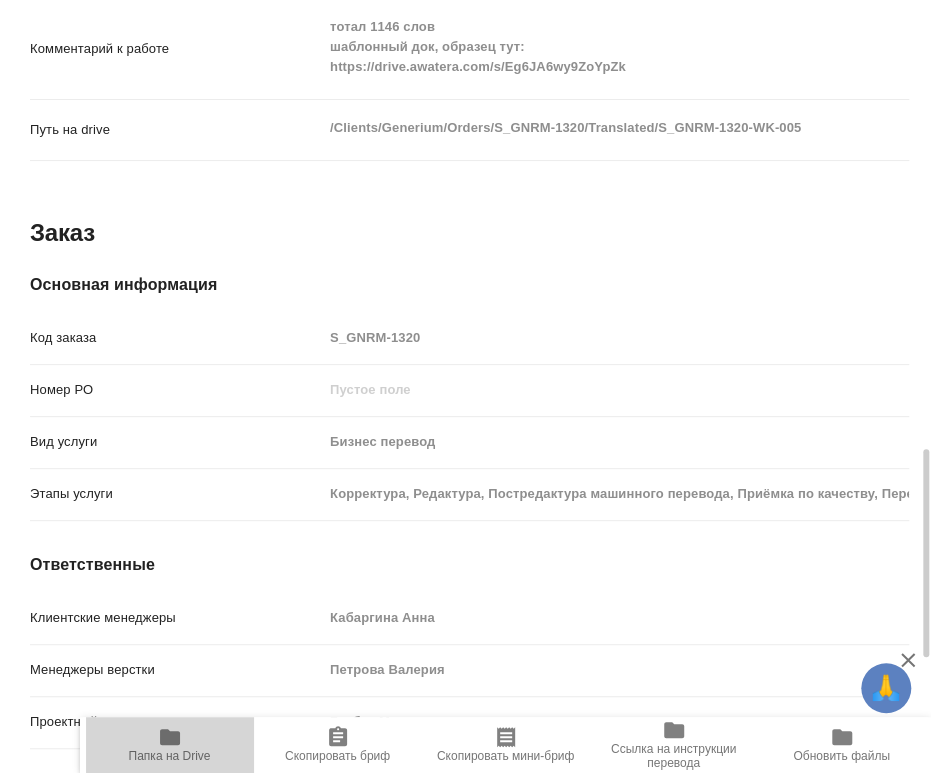 click on "Папка на Drive" at bounding box center (170, 744) 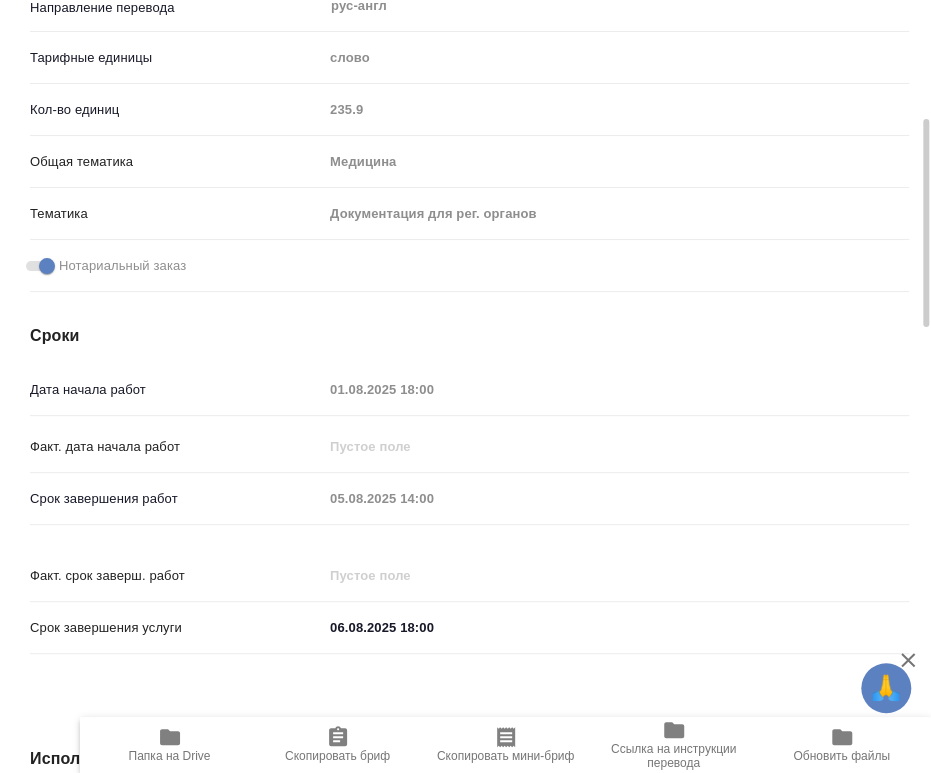 scroll, scrollTop: 0, scrollLeft: 0, axis: both 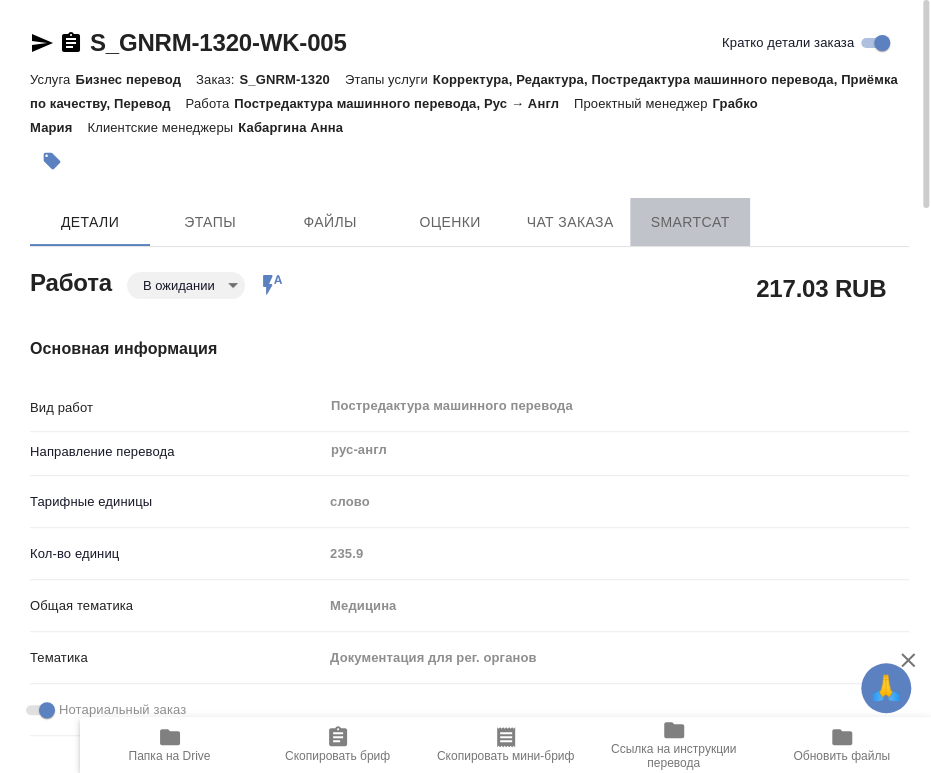 click on "SmartCat" at bounding box center [690, 222] 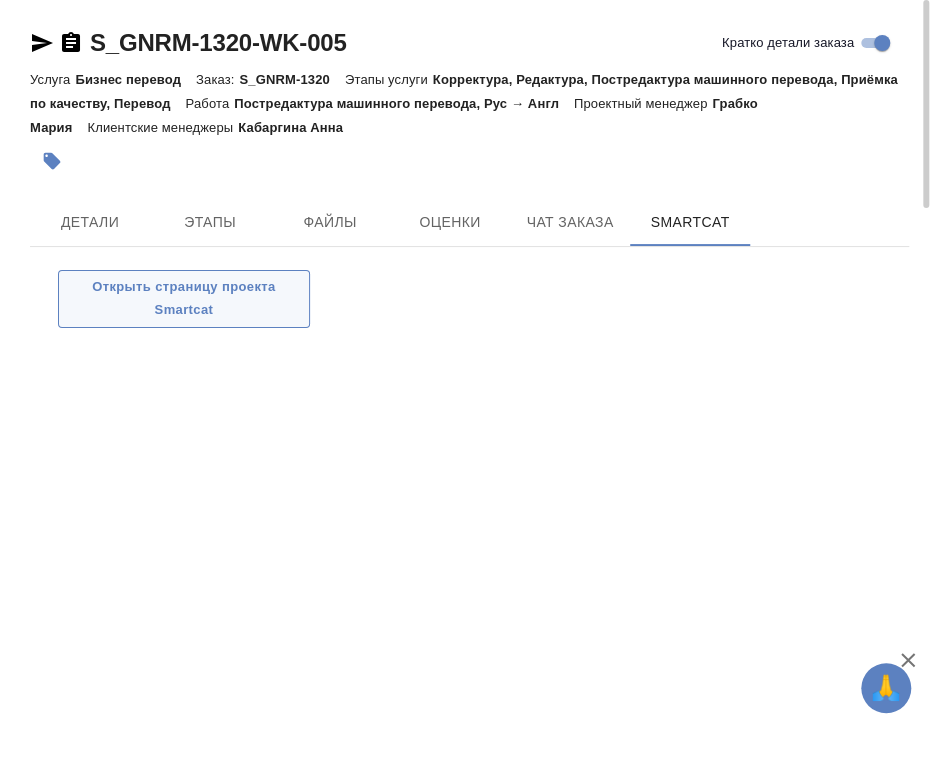 click on "Открыть страницу проекта Smartcat" at bounding box center (184, 299) 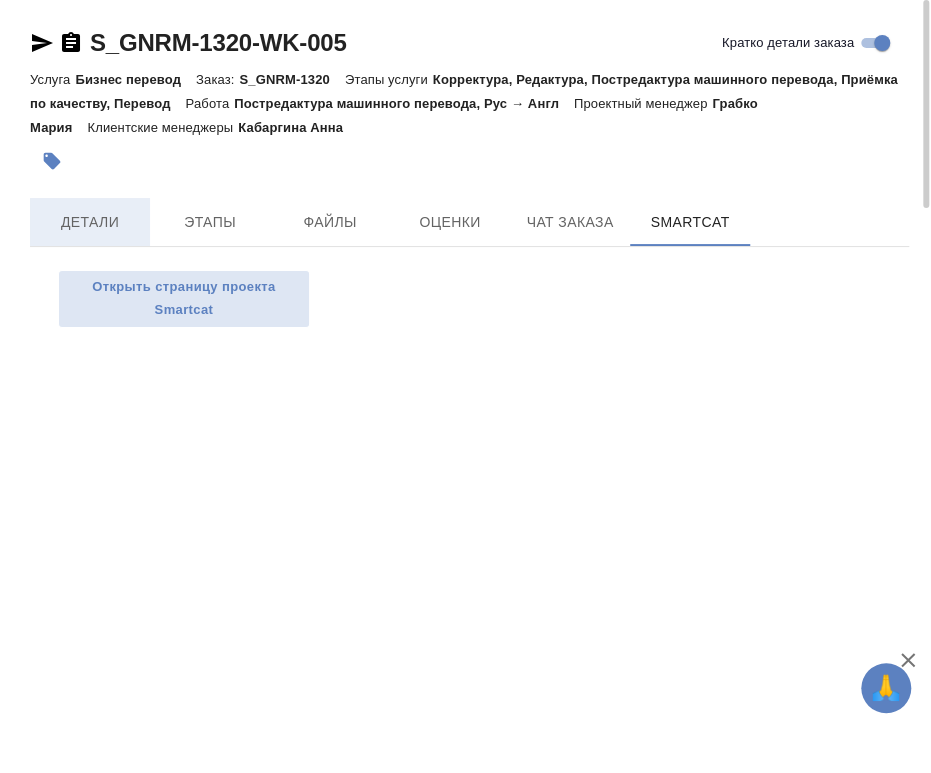 click on "Детали" at bounding box center [90, 222] 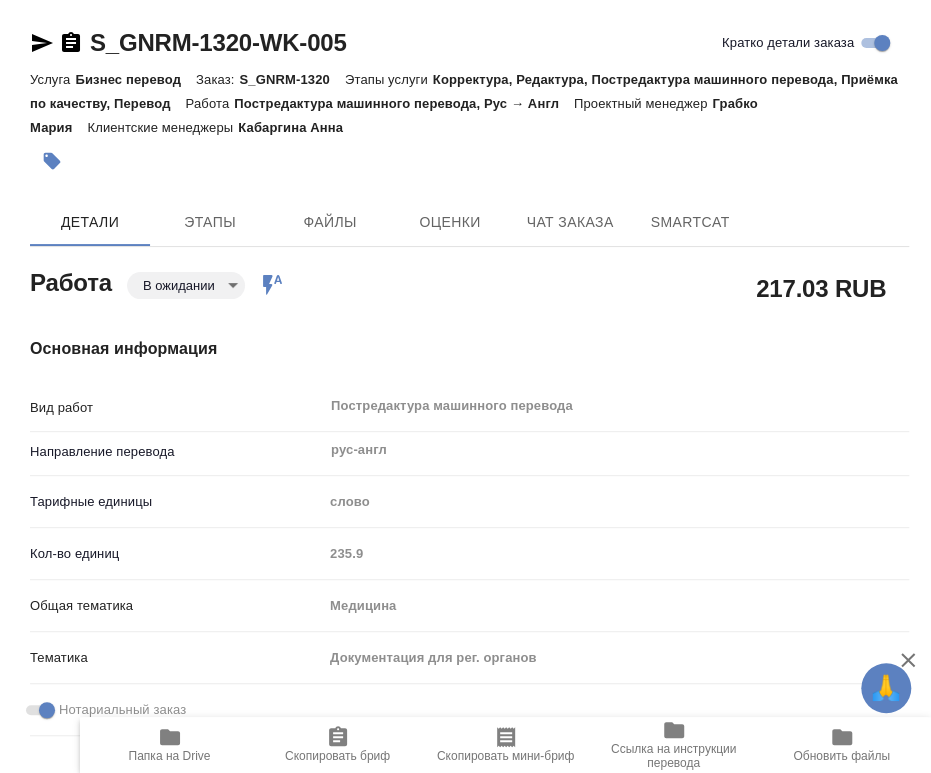 type on "x" 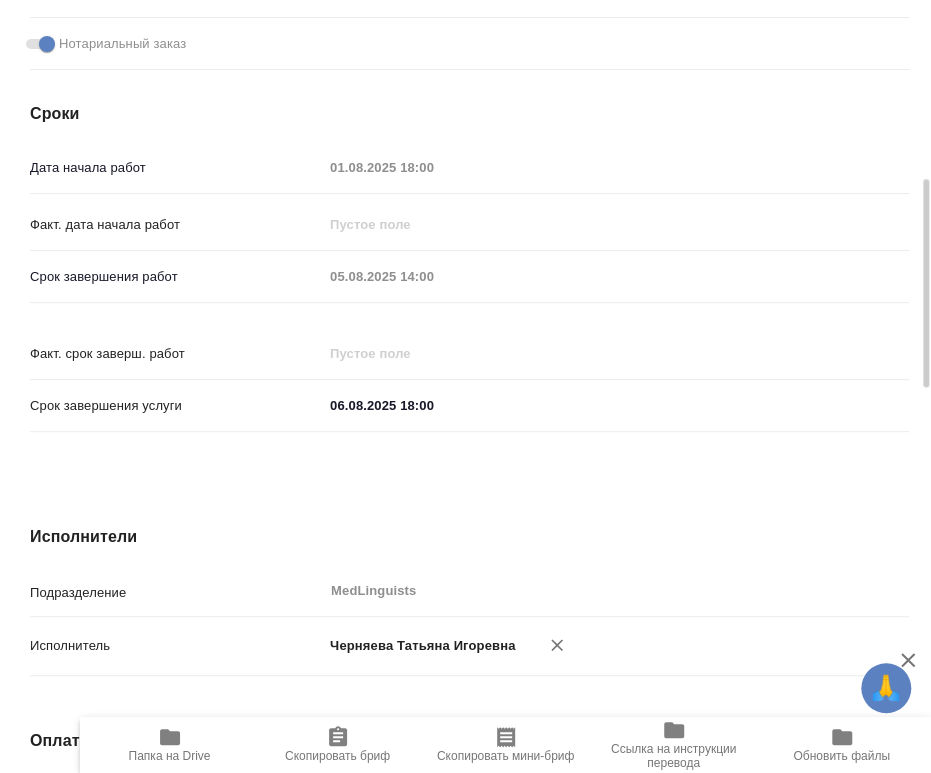scroll, scrollTop: 1111, scrollLeft: 0, axis: vertical 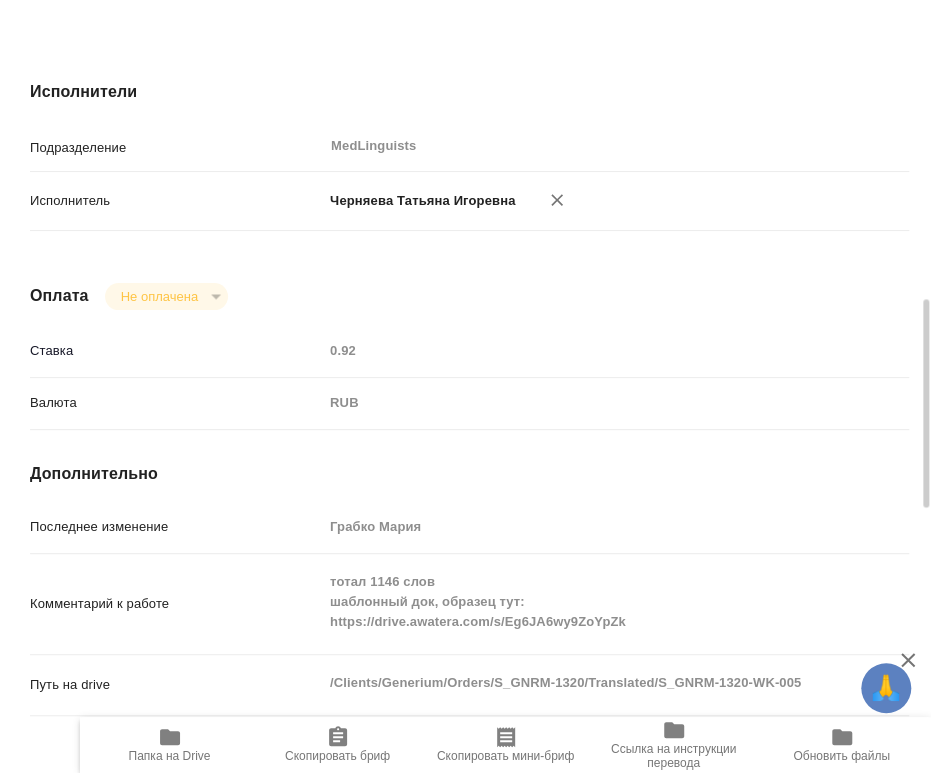 click on "Комментарий к работе тотал 1146 слов
шаблонный док, образец тут:
https://drive.awatera.com/s/Eg6JA6wy9ZoYpZk x" at bounding box center [469, 604] 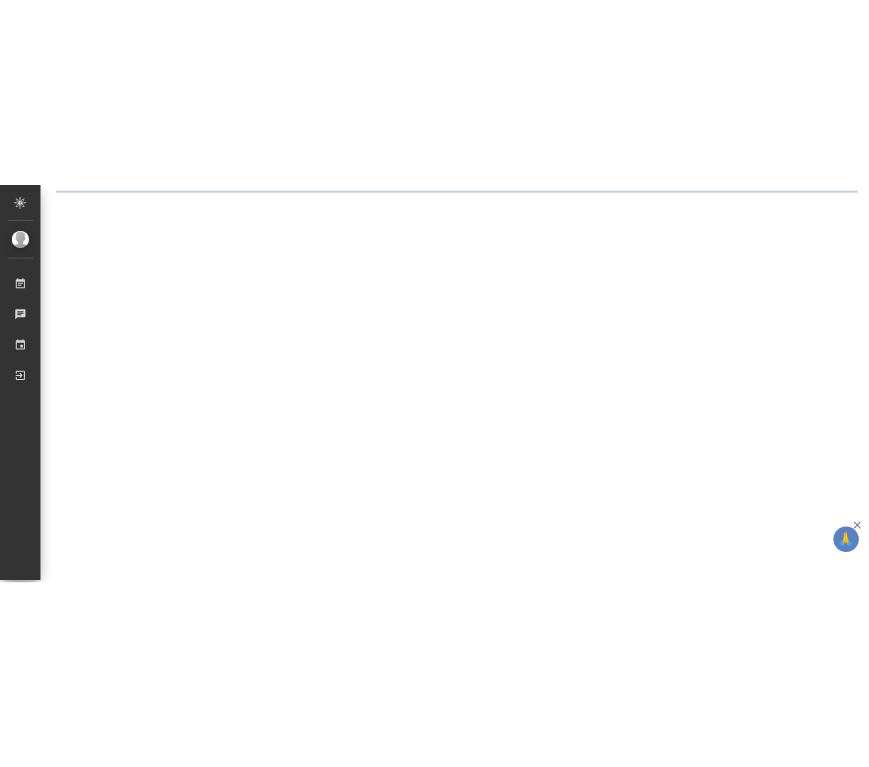 scroll, scrollTop: 0, scrollLeft: 0, axis: both 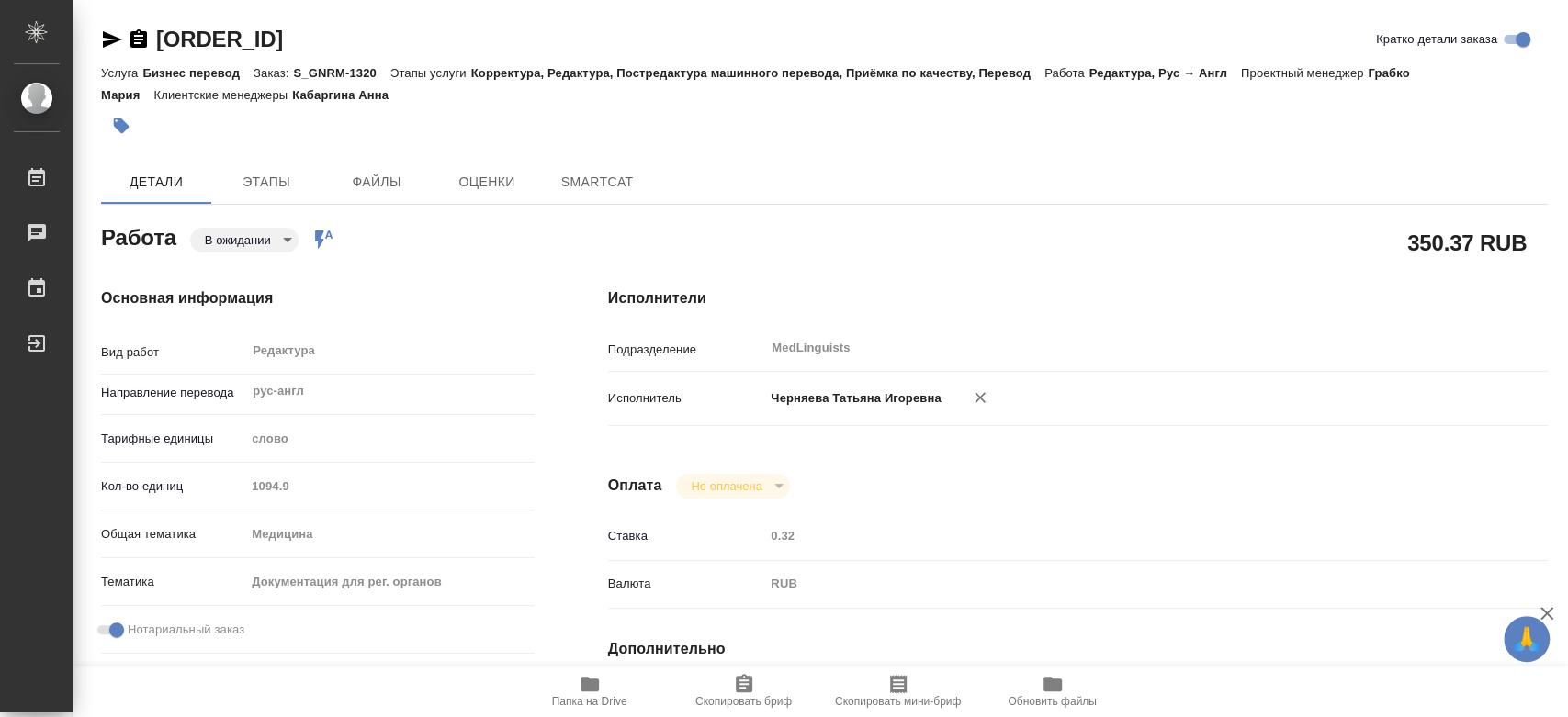 type on "x" 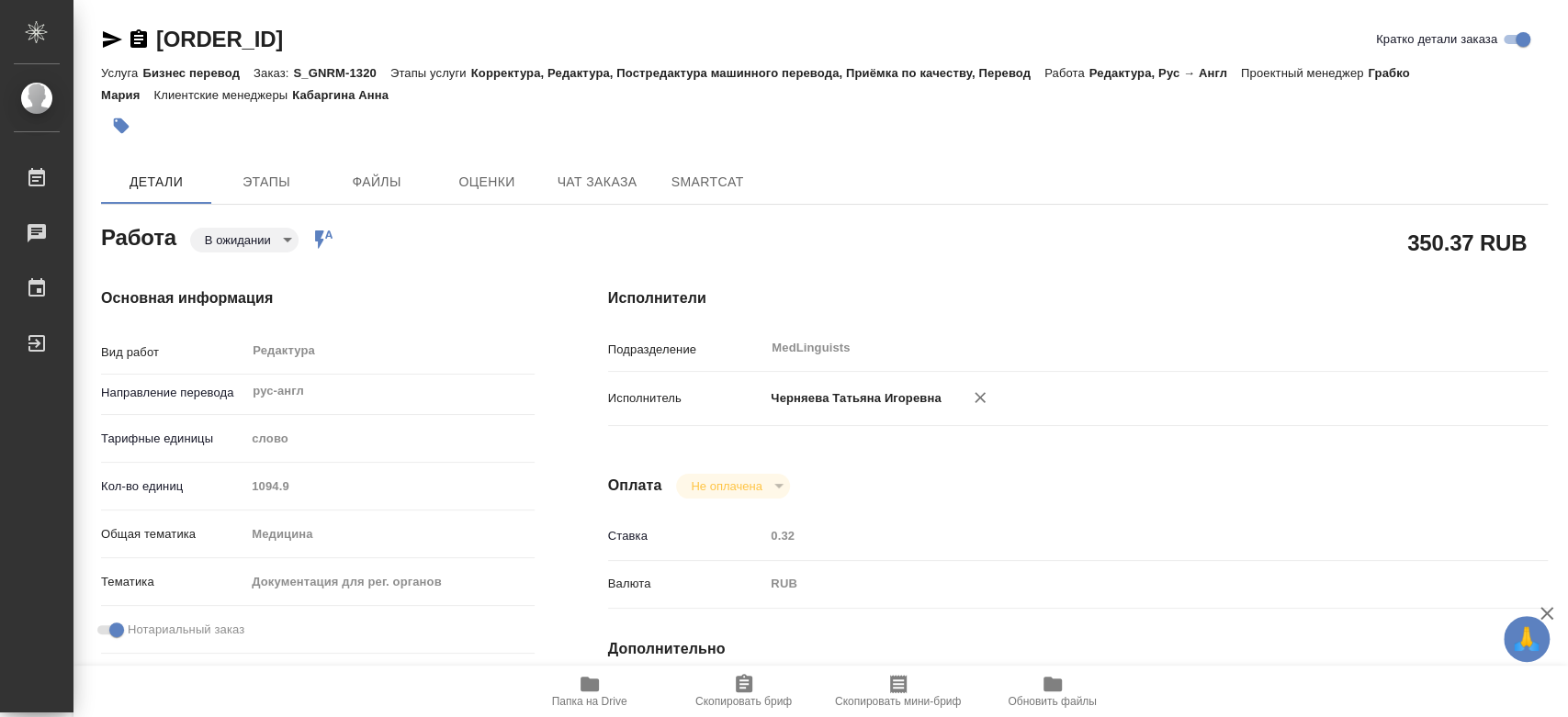 type on "x" 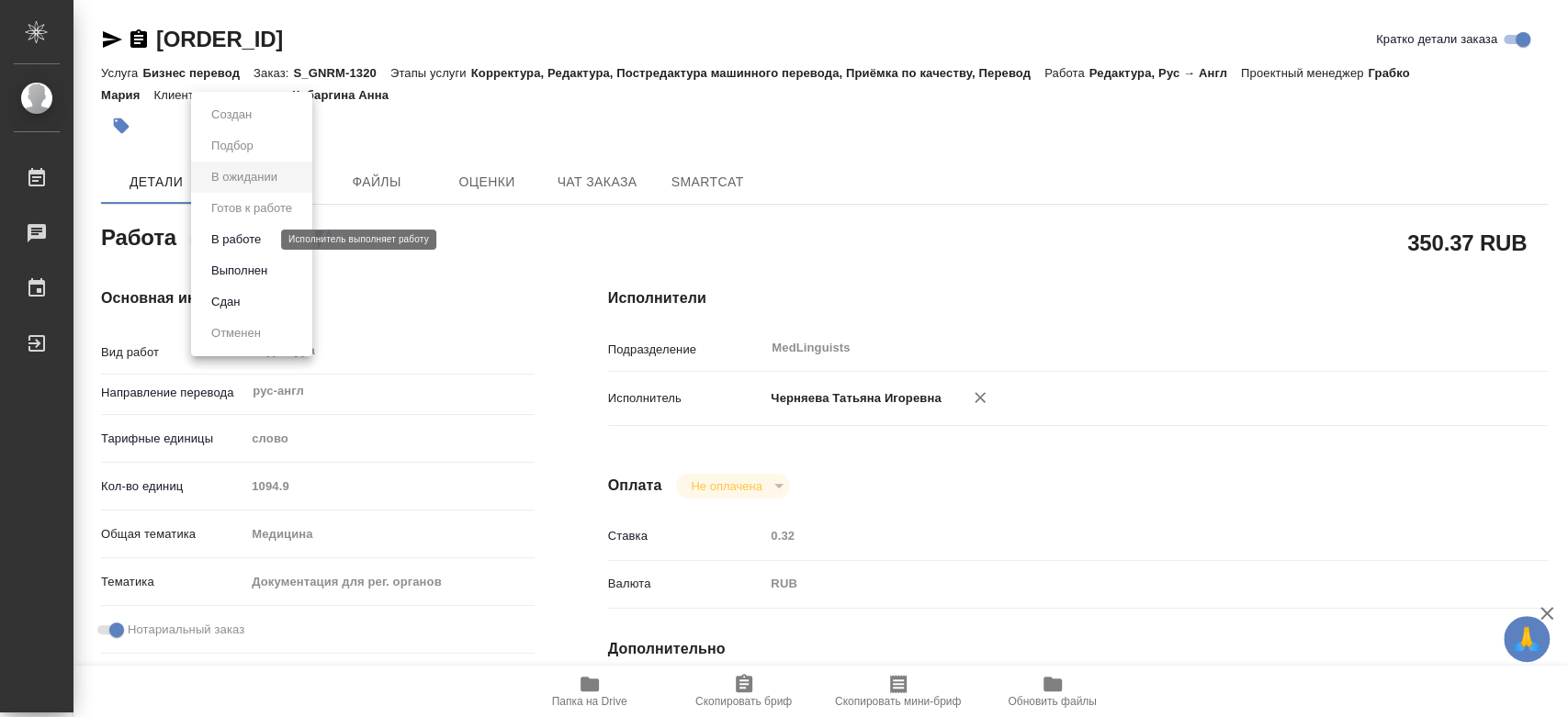 click on "В работе" at bounding box center (236, 240) 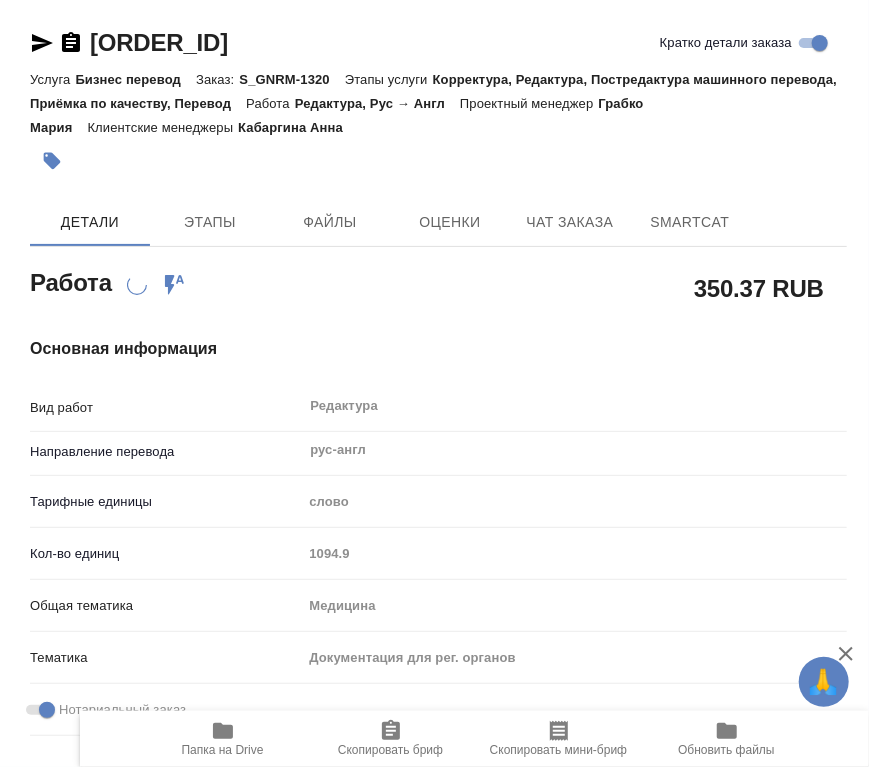 type on "x" 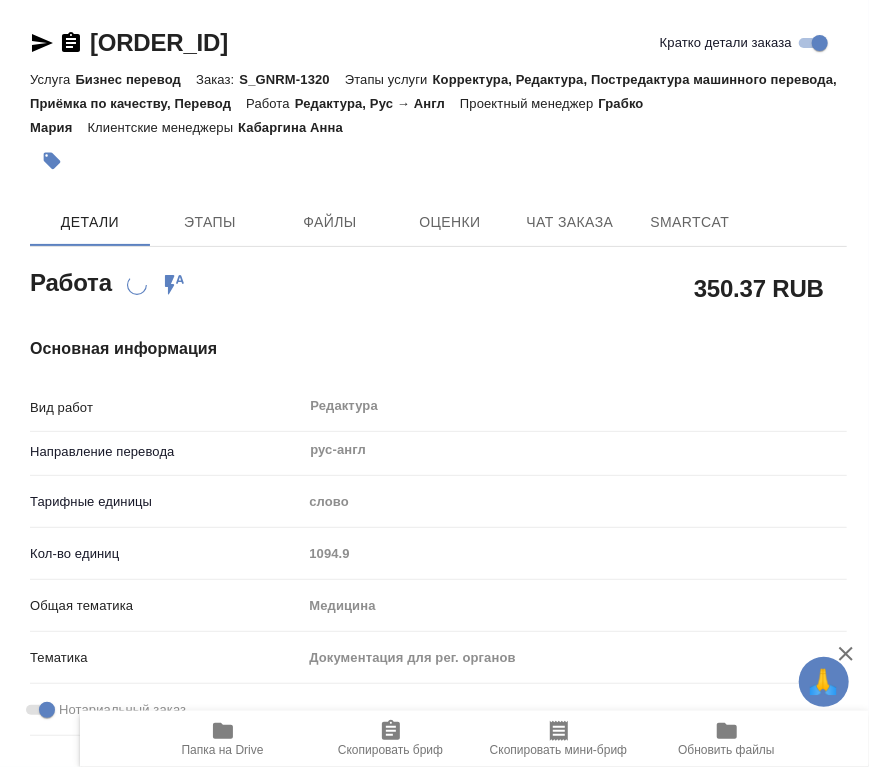 type on "x" 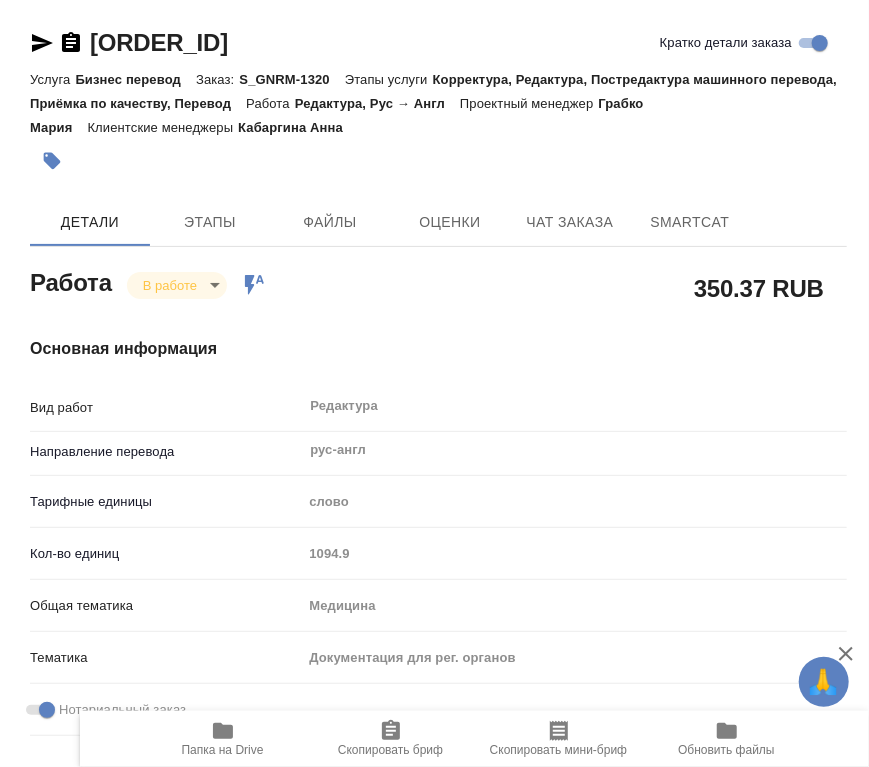 type on "x" 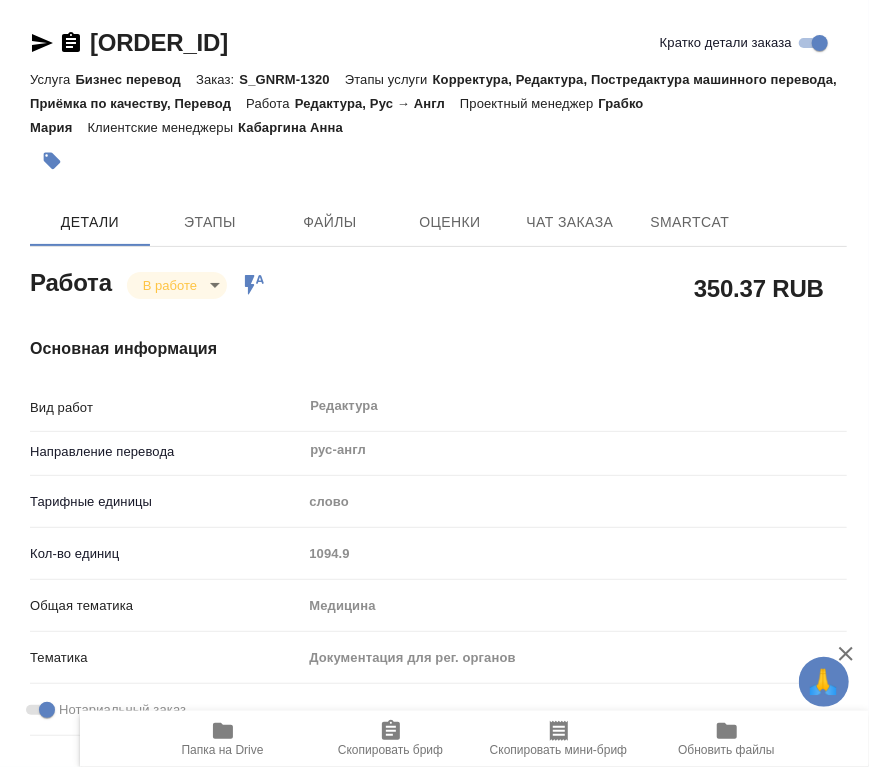 click on "🙏 .cls-1
fill:#fff;
AWATERA Chernyayeva Tatyana Работы 0 Чаты График Выйти S_GNRM-1320-WK-012 Кратко детали заказа Услуга Бизнес перевод Заказ: S_GNRM-1320 Этапы услуги Корректура, Редактура, Постредактура машинного перевода, Приёмка по качеству, Перевод Работа Редактура, Рус → Англ Проектный менеджер Грабко Мария Клиентские менеджеры Кабаргина Анна Детали Этапы Файлы Оценки Чат заказа SmartCat Работа В работе inProgress Работа включена в последовательность 350.37 RUB Основная информация Вид работ Редактура x ​ Направление перевода рус-англ ​ Тарифные единицы слово 5a8b1489cc6b4906c91bfd90 x" at bounding box center (434, 383) 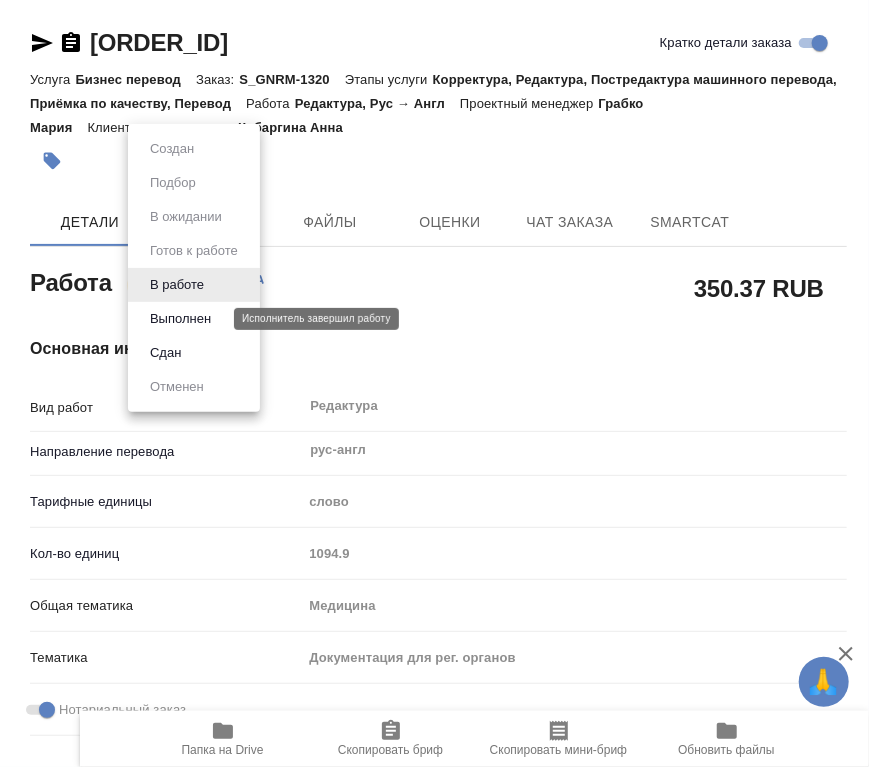 click on "Выполнен" at bounding box center (180, 319) 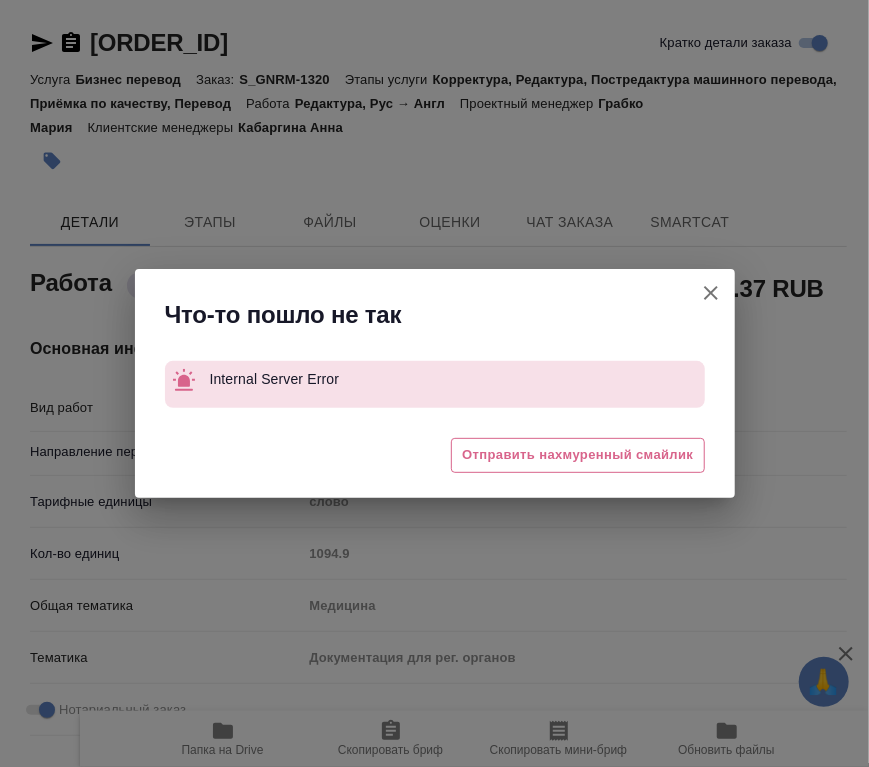 type on "x" 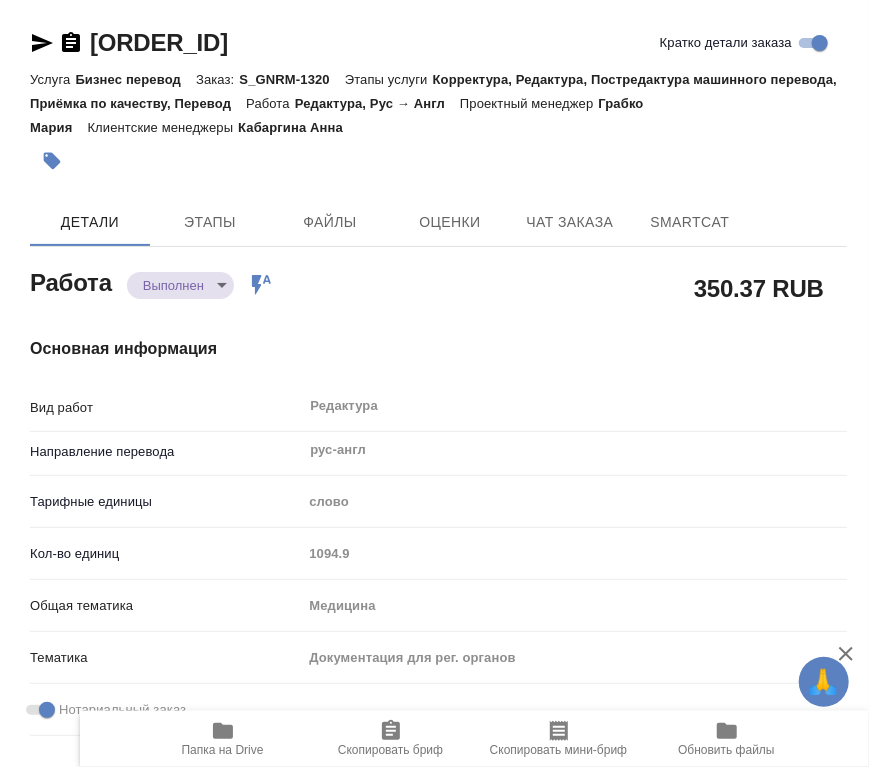 type on "x" 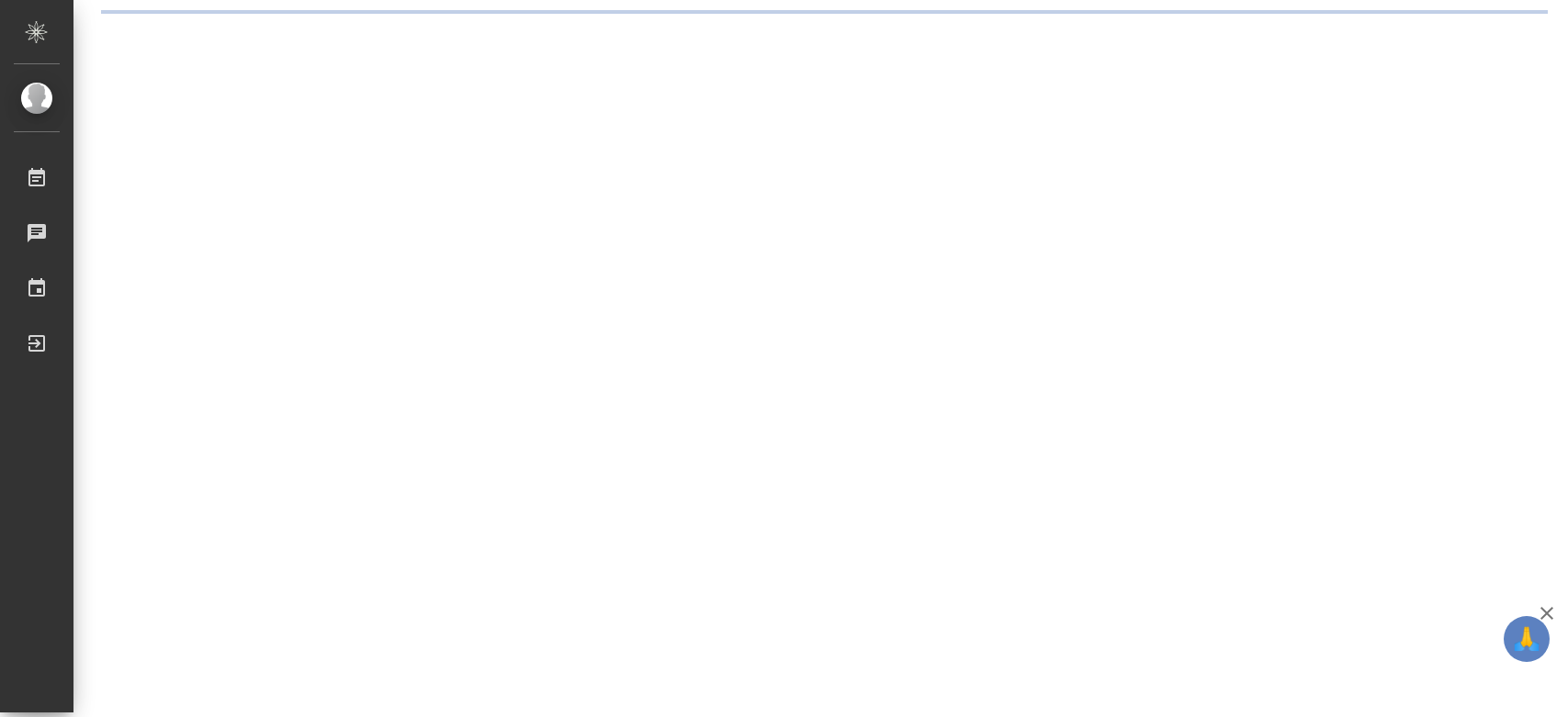 scroll, scrollTop: 0, scrollLeft: 0, axis: both 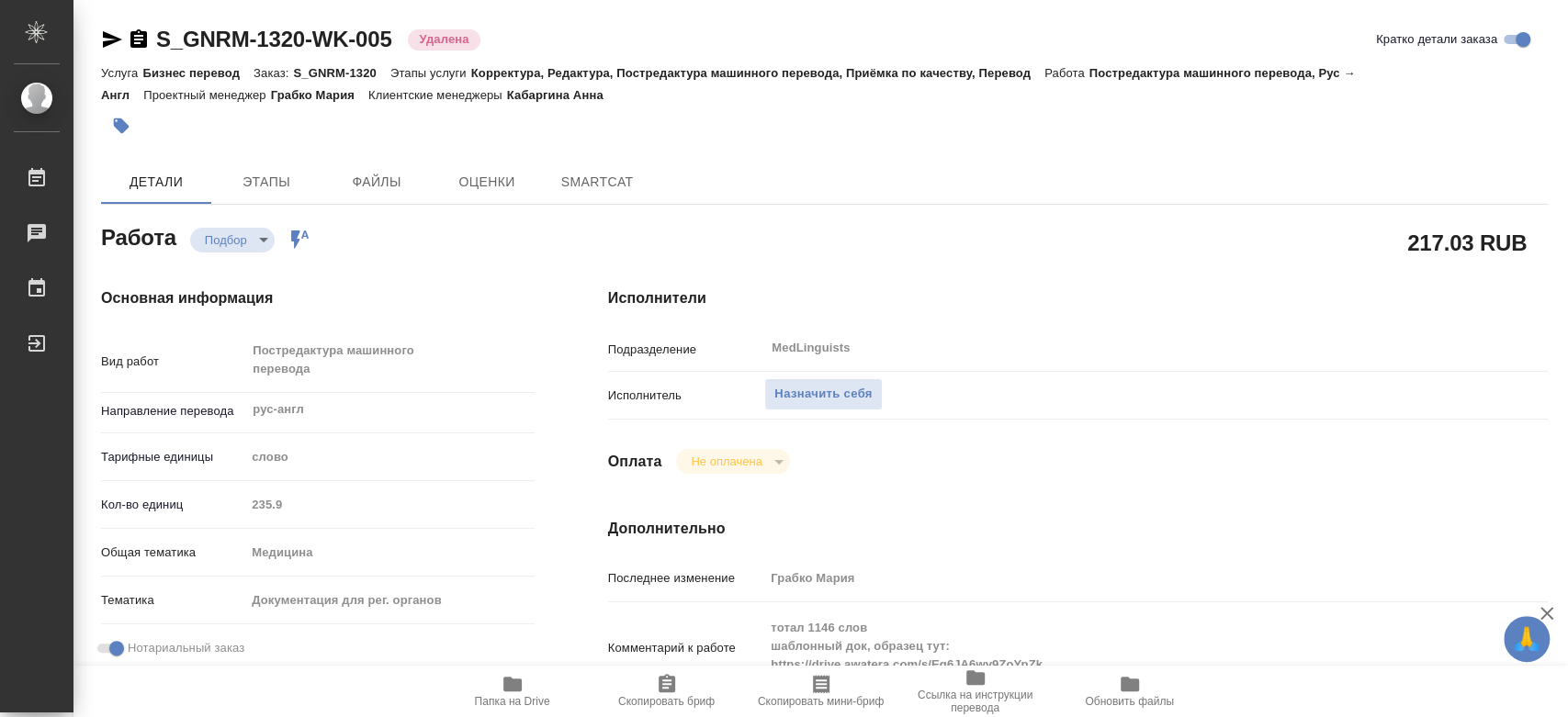 type on "x" 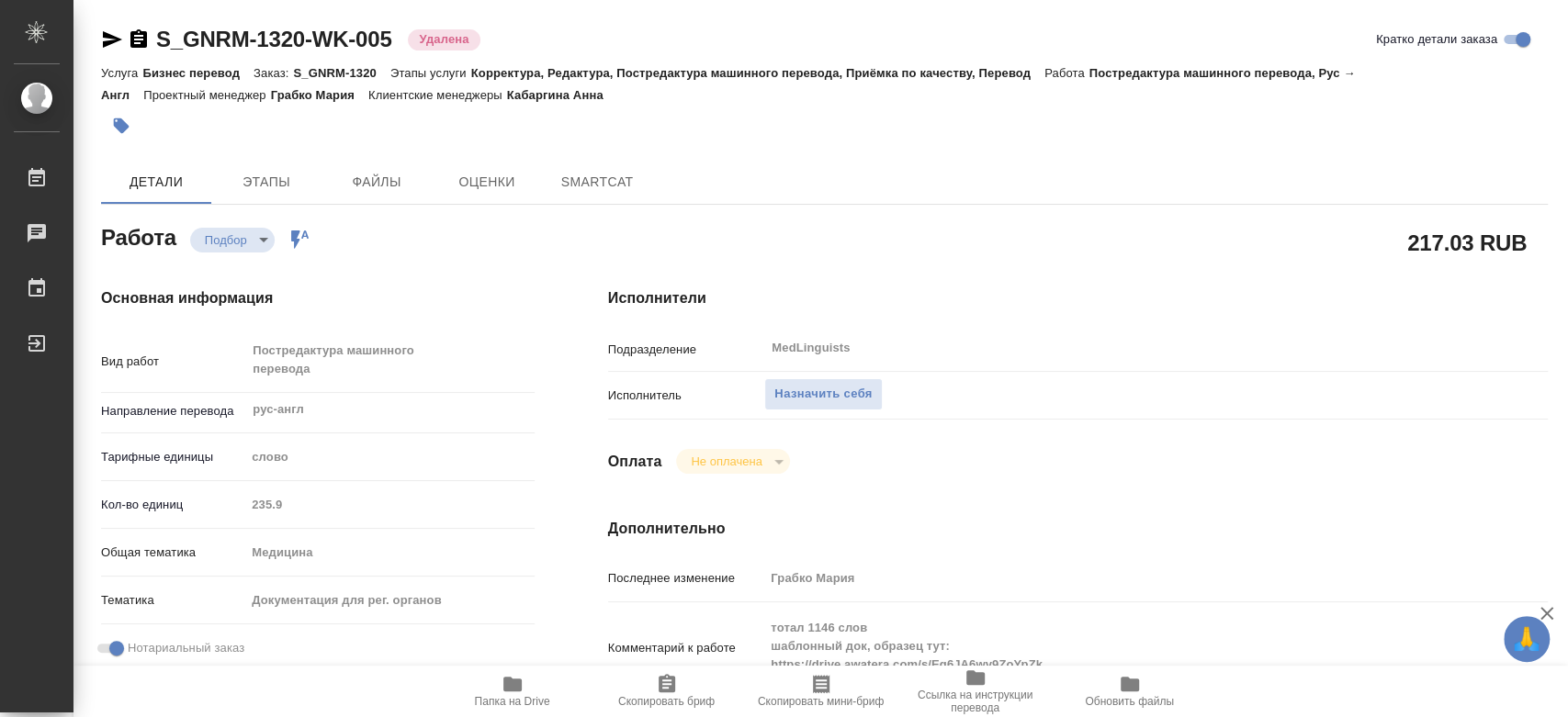 type on "x" 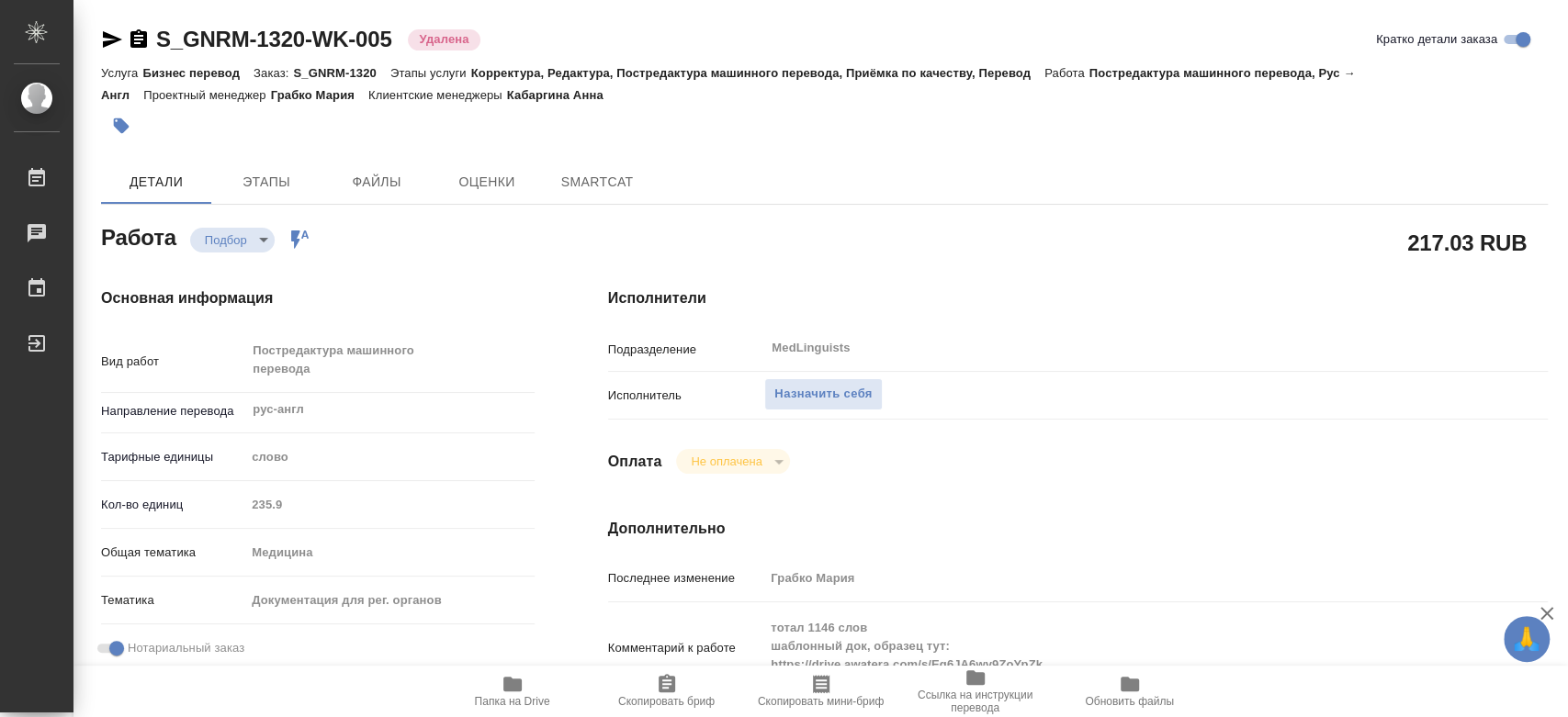 type on "x" 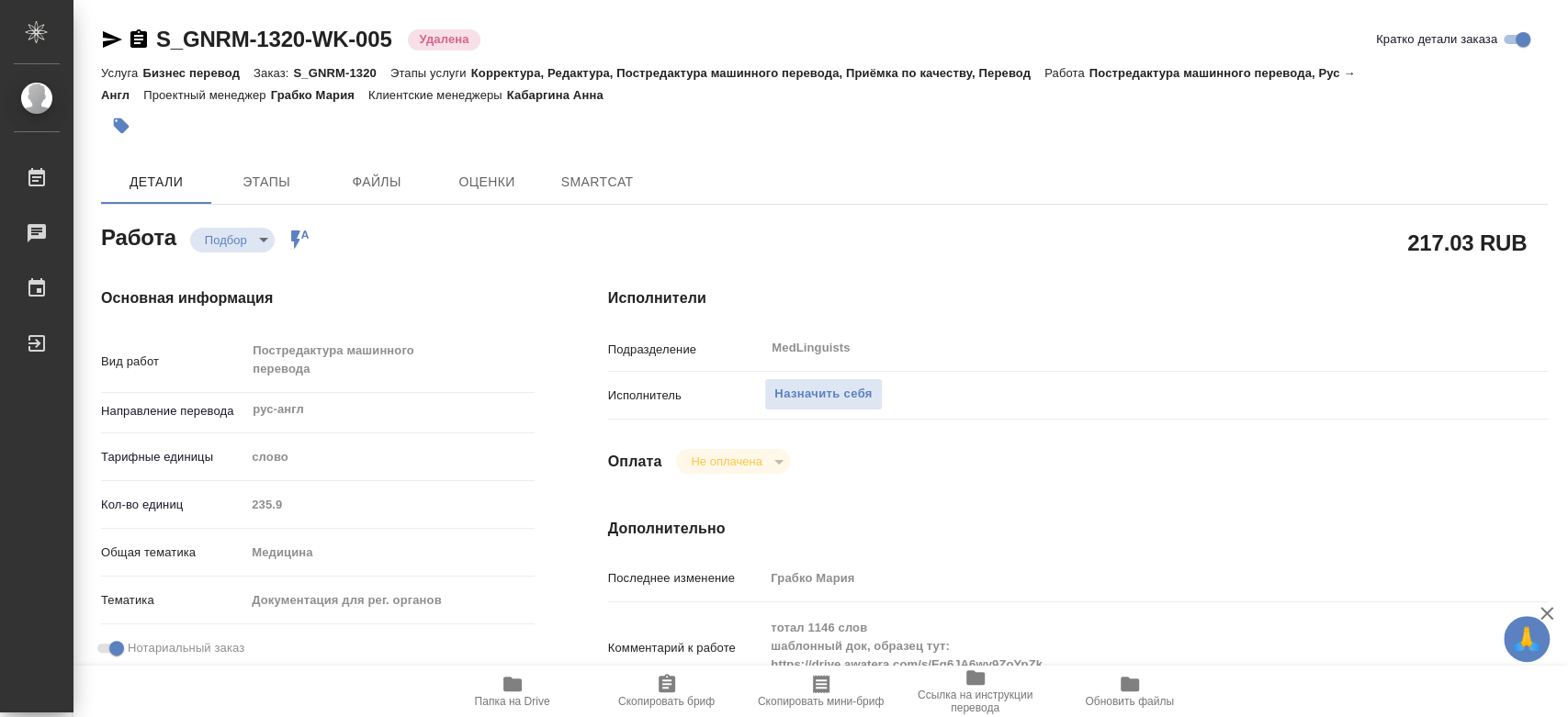 type on "x" 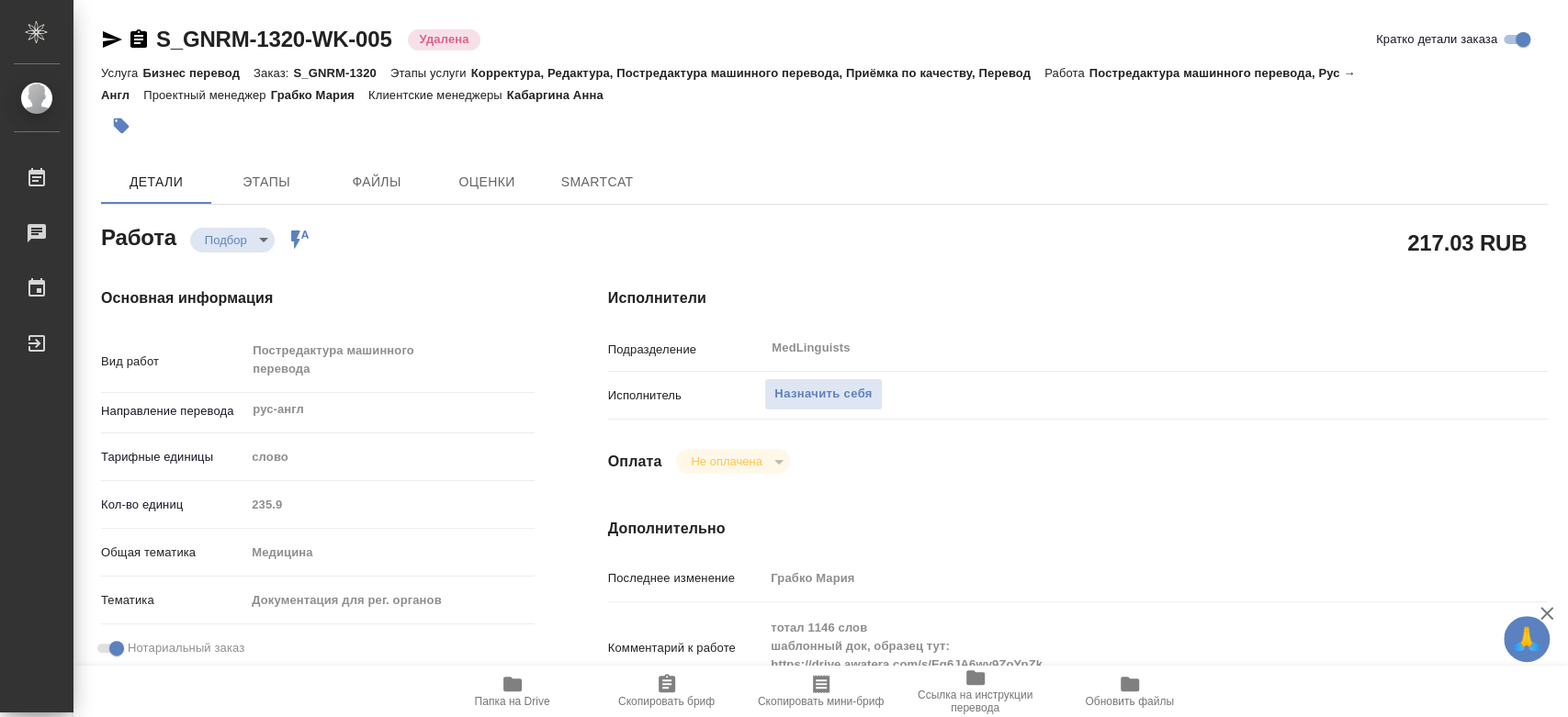 type on "x" 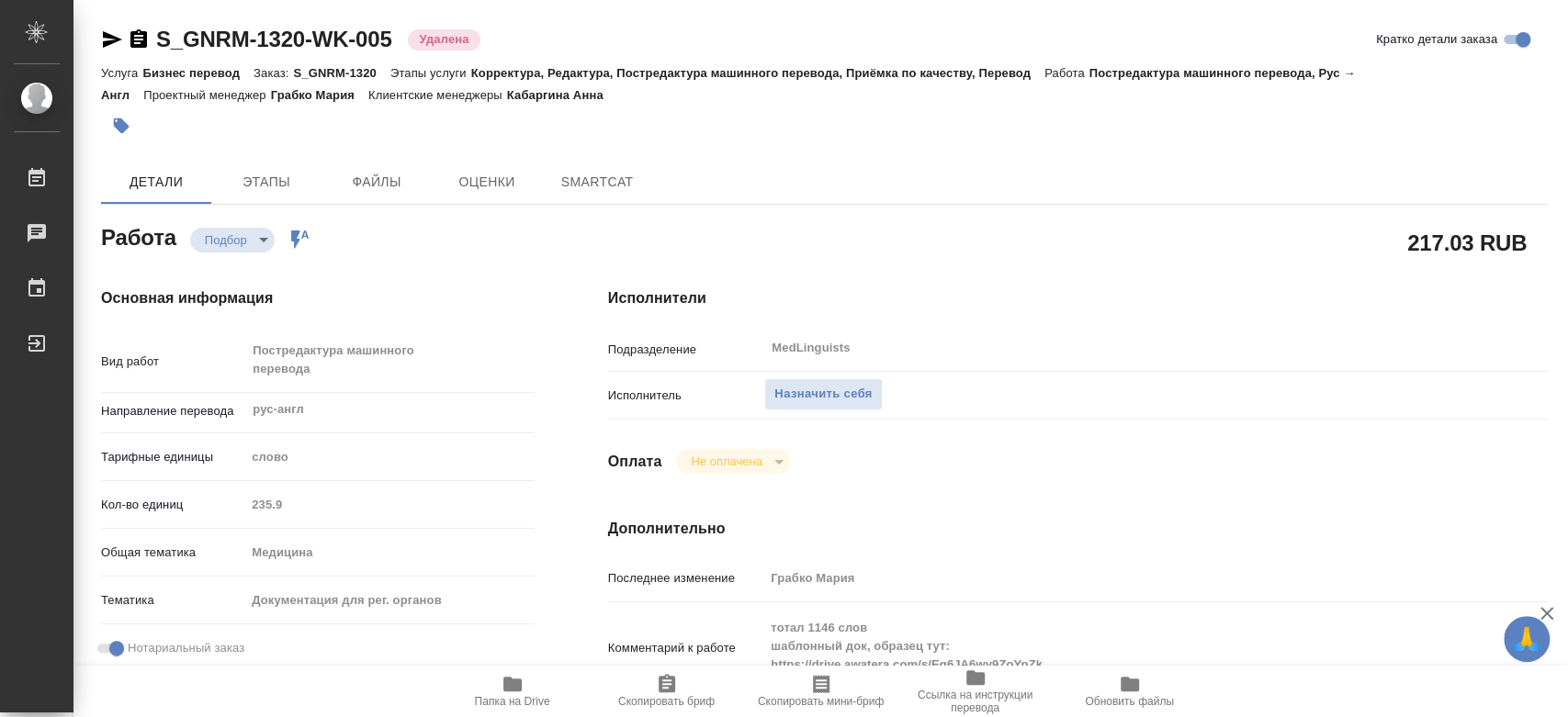 type on "x" 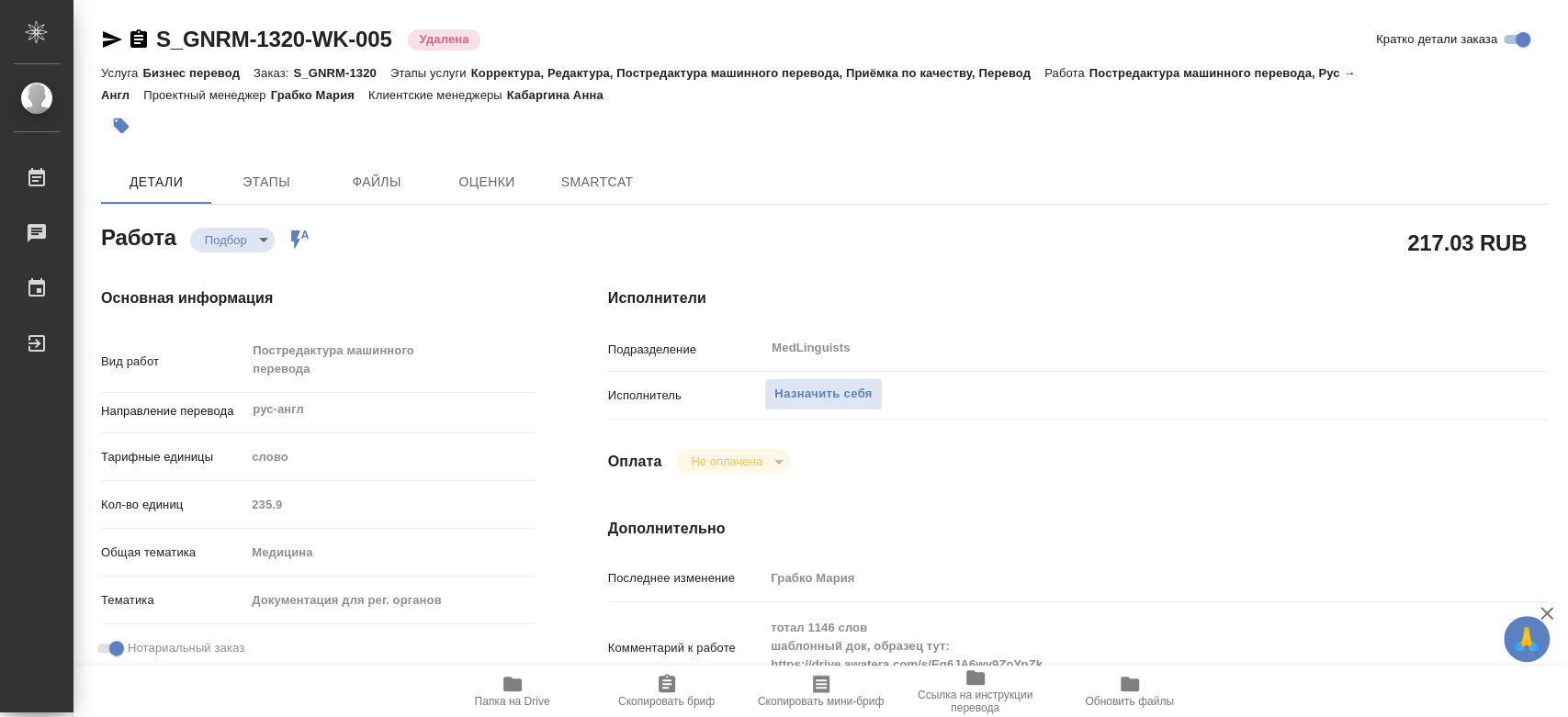 type on "x" 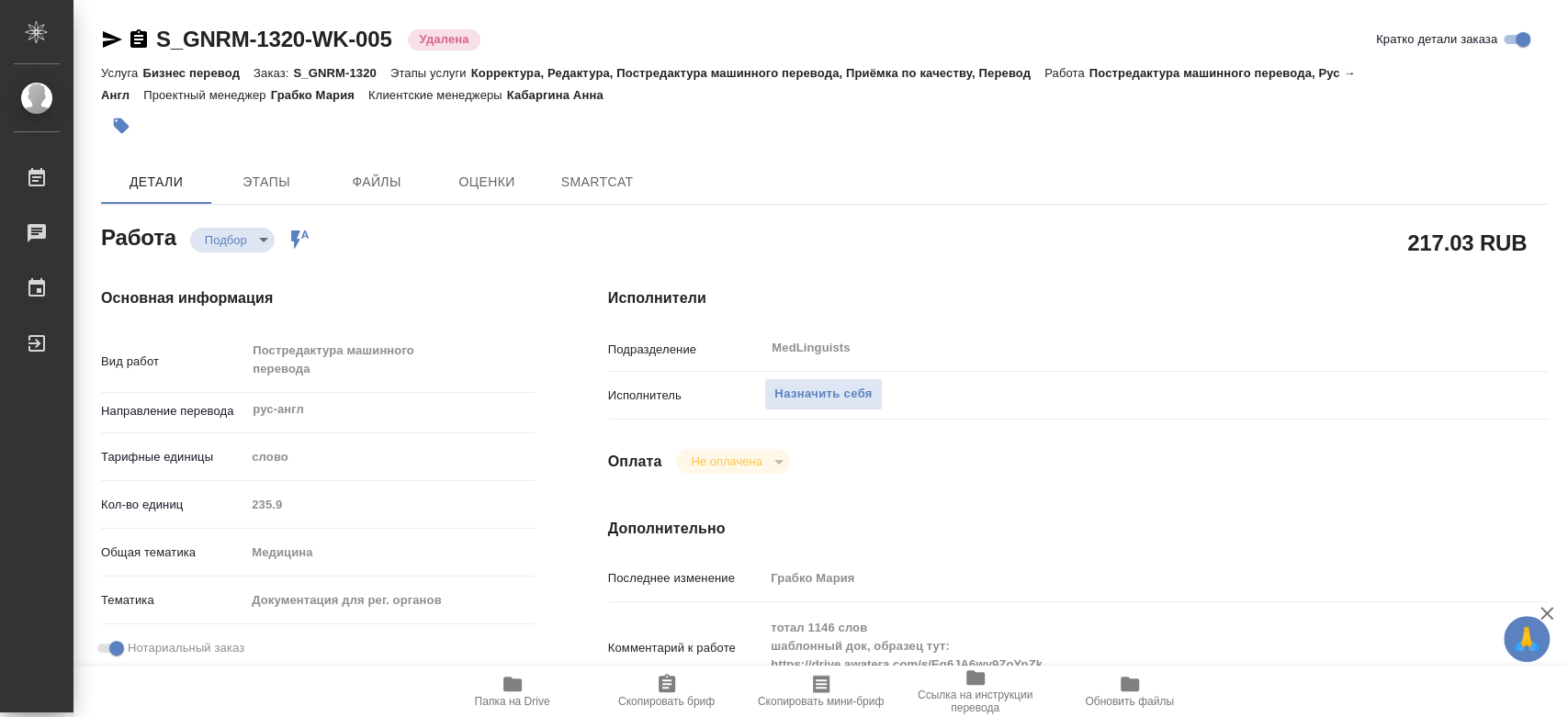type on "x" 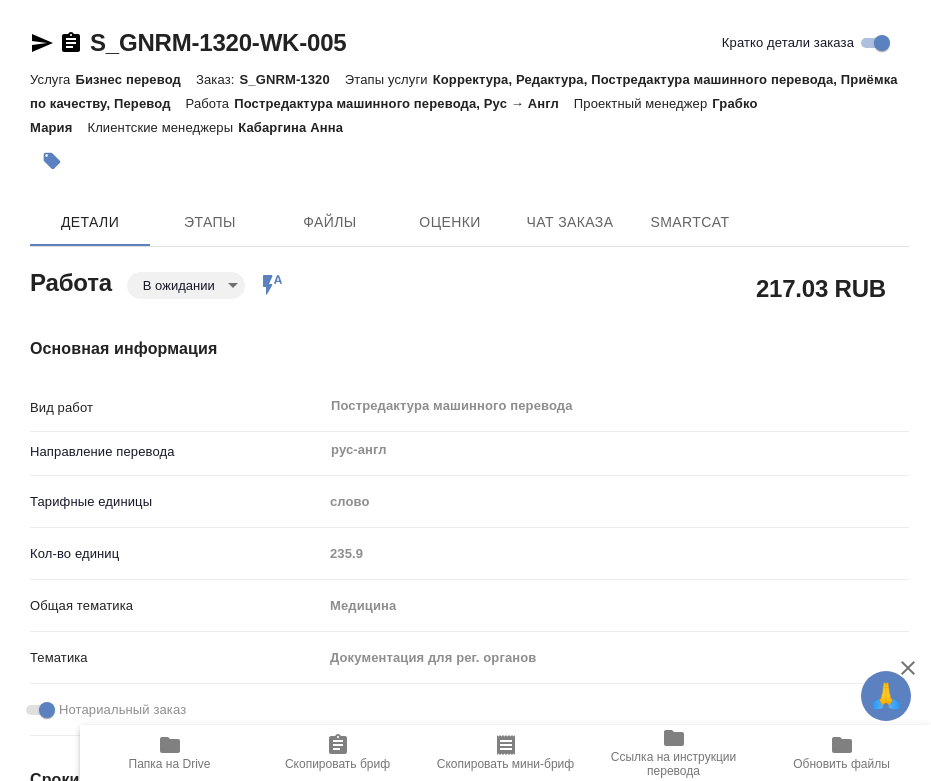 scroll, scrollTop: 0, scrollLeft: 0, axis: both 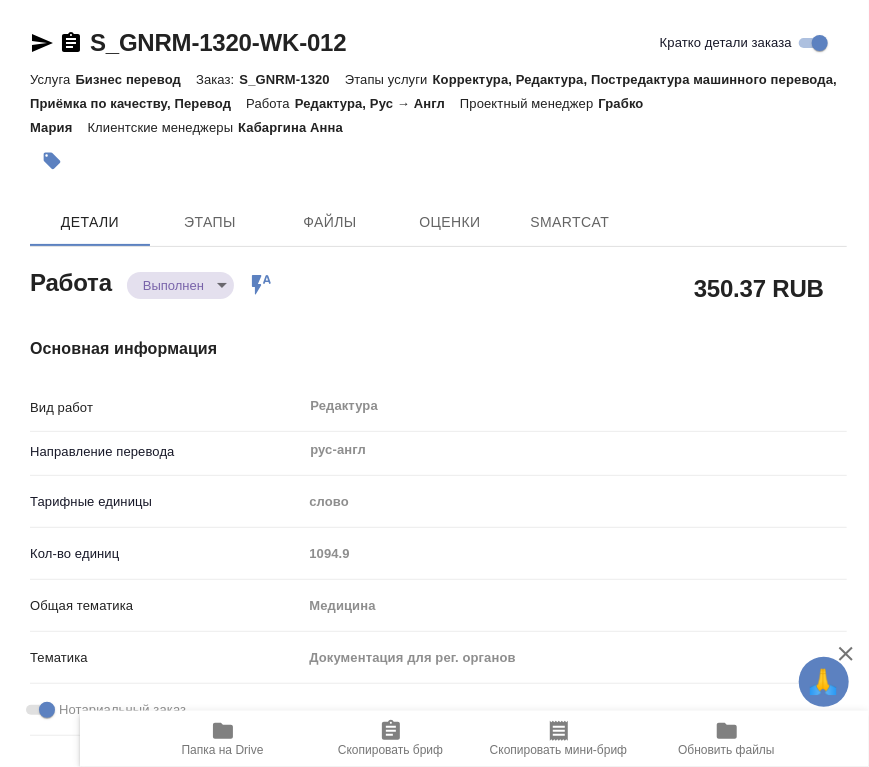 type on "x" 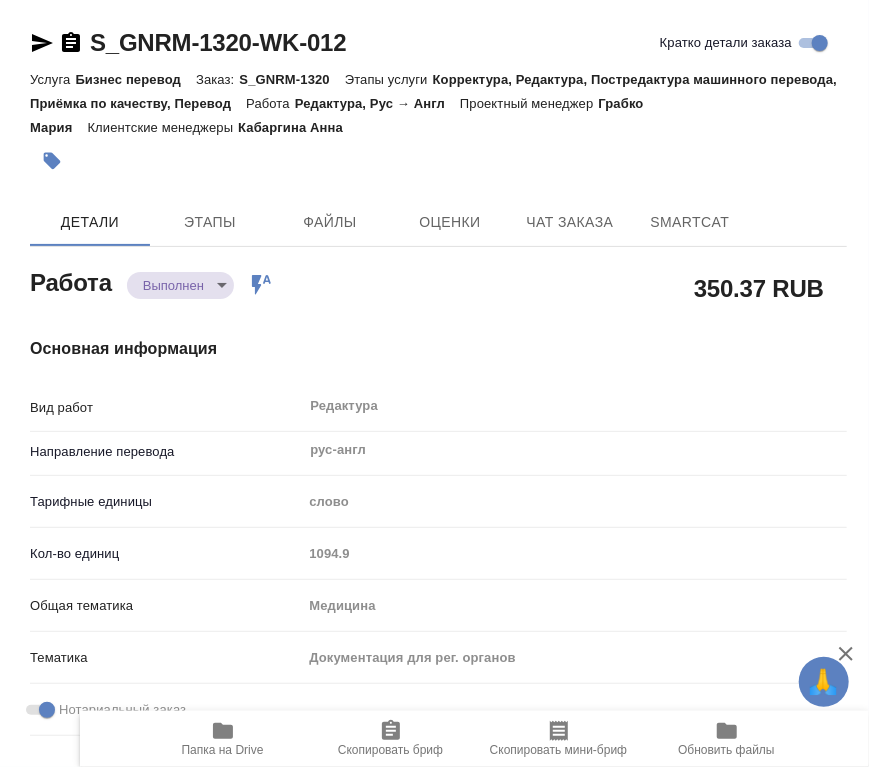 type on "x" 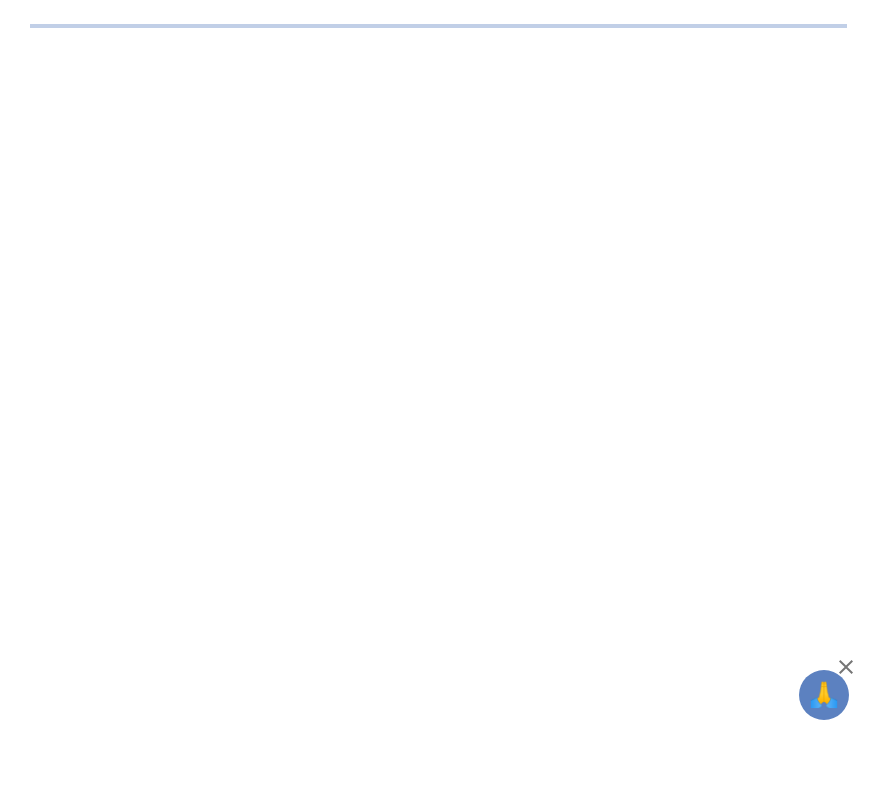 scroll, scrollTop: 0, scrollLeft: 0, axis: both 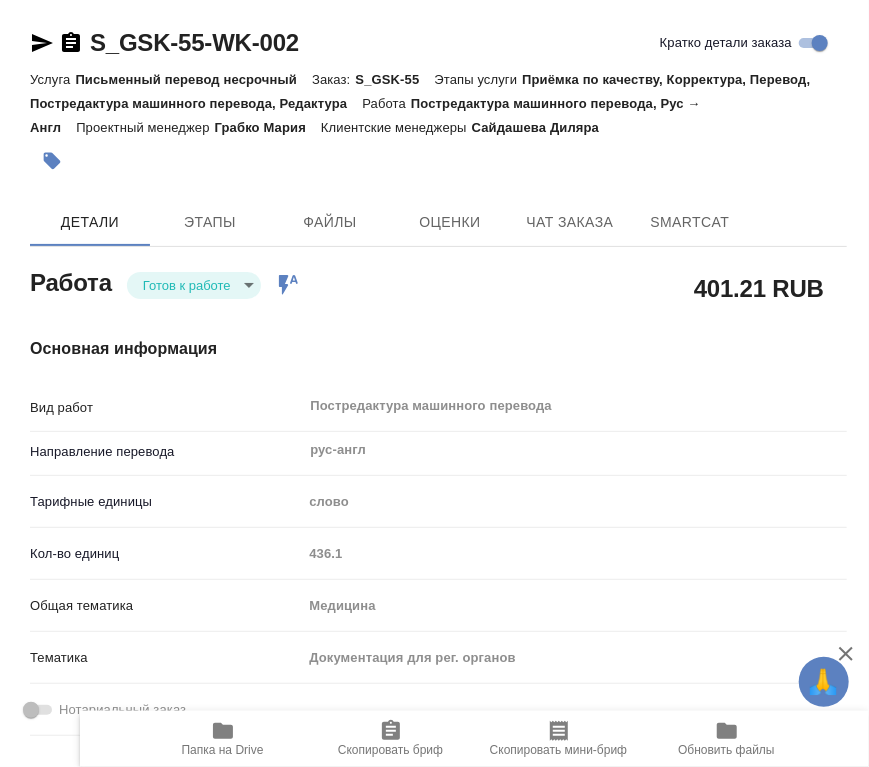 type on "x" 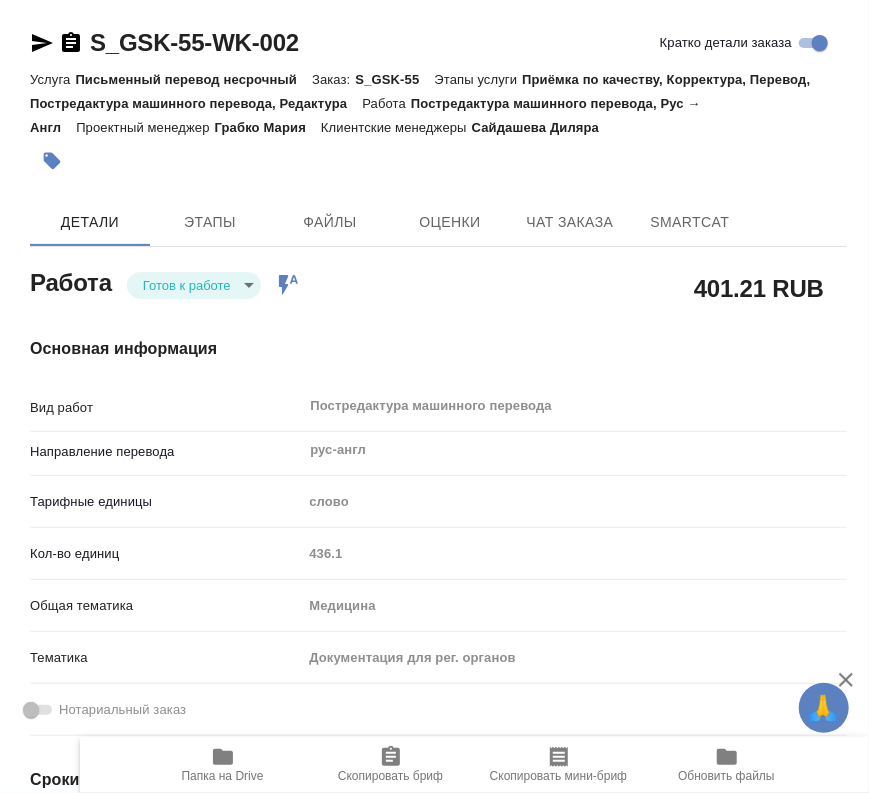 type on "x" 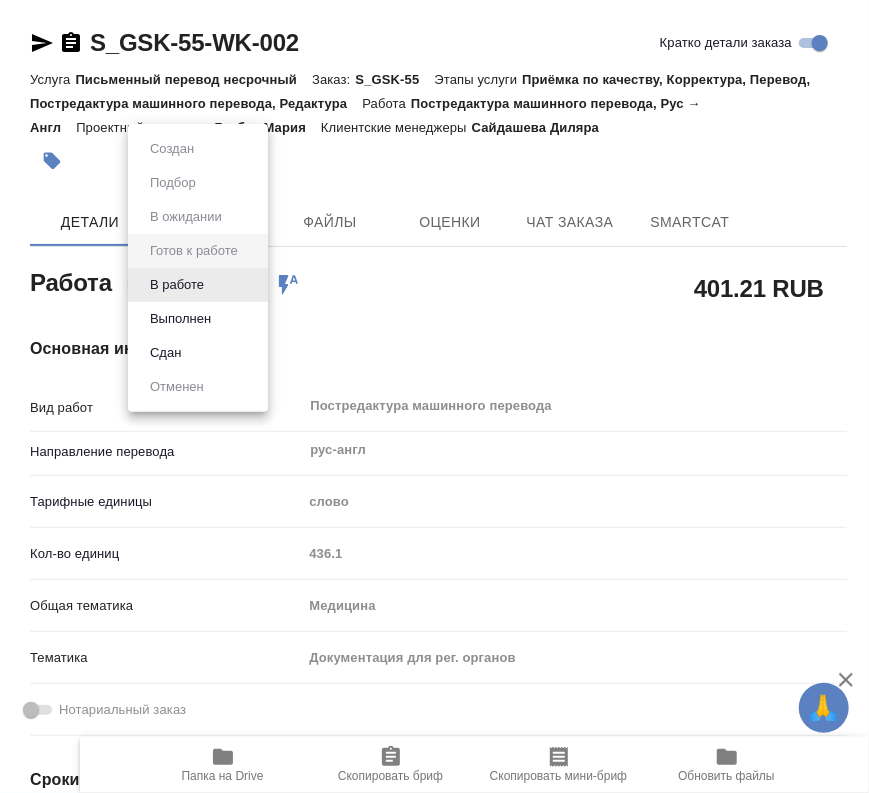 click on "🙏 .cls-1
fill:#fff;
AWATERA [FIRST] [LAST] Работы Чаты График Выйти [LICENSE] Кратко детали заказа Услуга Письменный перевод несрочный Заказ: [ORDER_ID] Этапы услуги Приёмка по качеству, Корректура, Перевод, Постредактура машинного перевода, Редактура Работа Постредактура машинного перевода, Рус → Англ Проектный менеджер [FIRST] [LAST] Клиентские менеджеры [FIRST] [LAST] Детали Этапы Файлы Оценки Чат заказа SmartCat Работа Готов к работе readyForWork Работа включена в последовательность 401.21 RUB Основная информация Вид работ Постредактура машинного перевода x ​ ​ x" at bounding box center [434, 396] 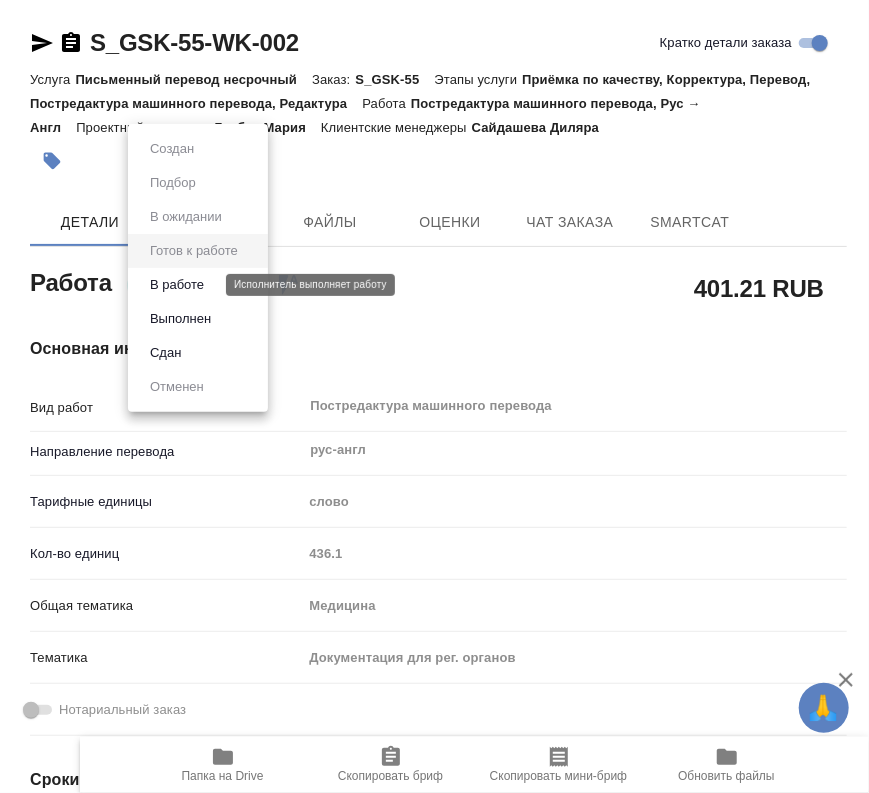 click on "В работе" at bounding box center [177, 285] 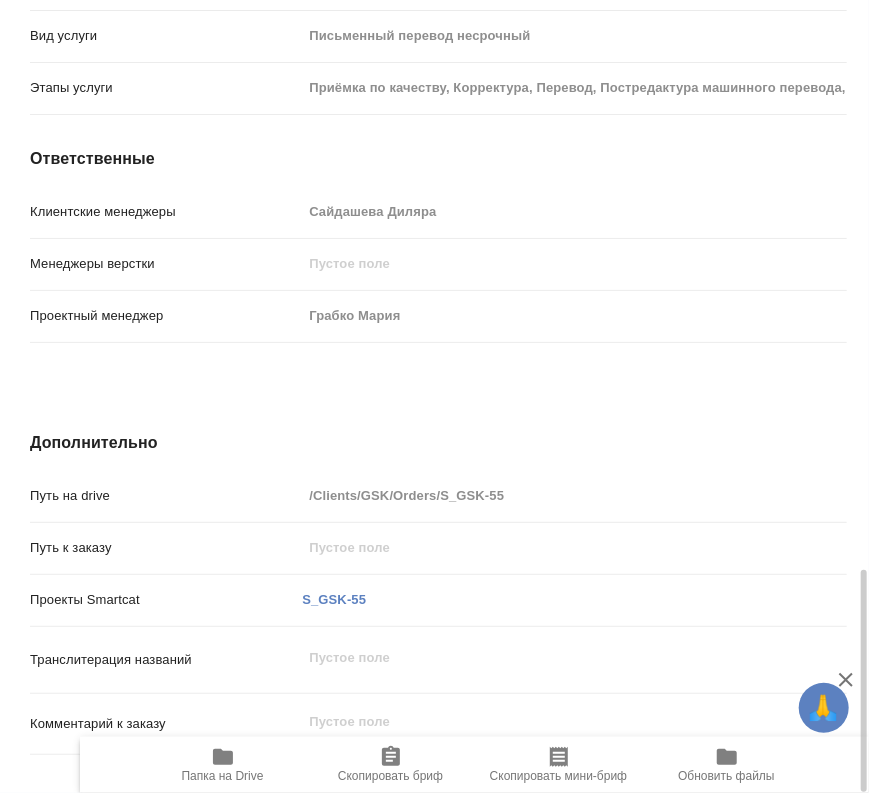 scroll, scrollTop: 2032, scrollLeft: 0, axis: vertical 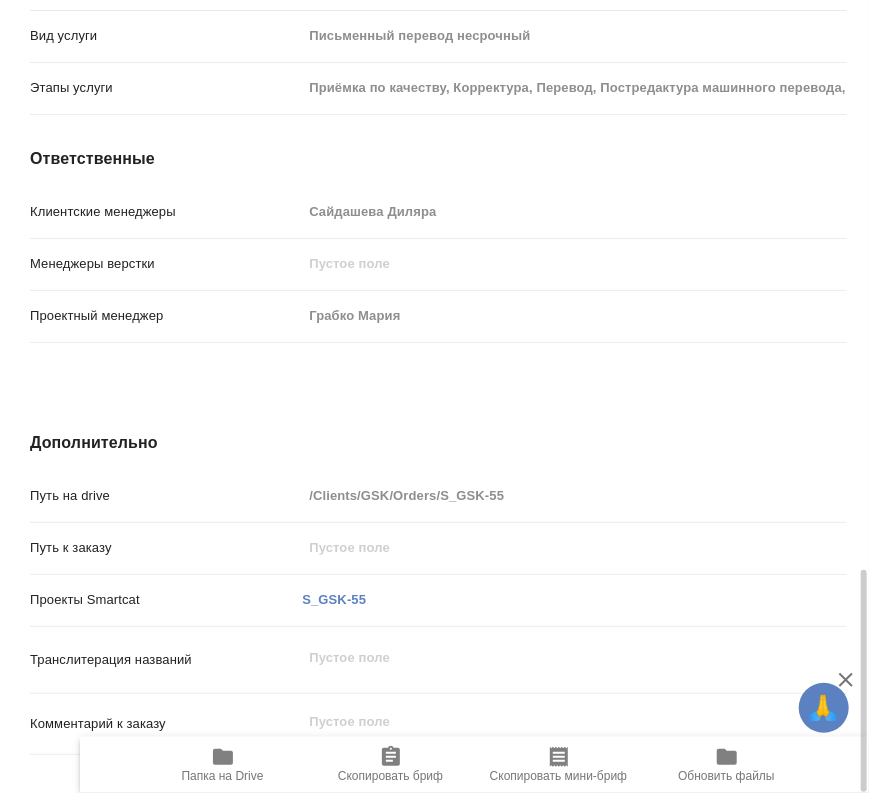 type on "x" 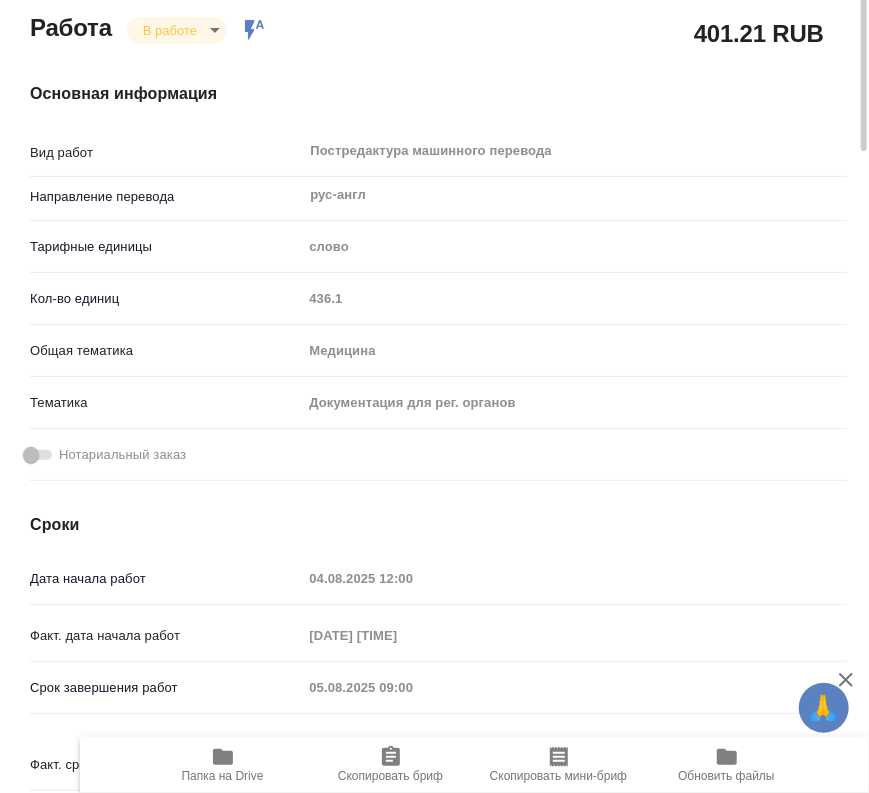 scroll, scrollTop: 144, scrollLeft: 0, axis: vertical 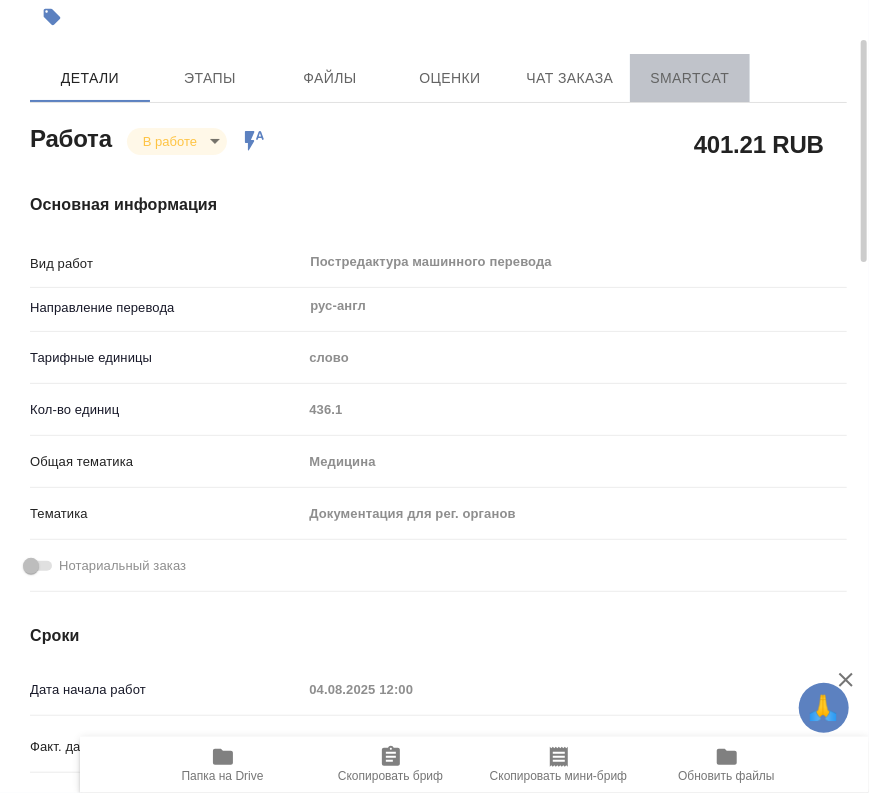 click on "SmartCat" at bounding box center [690, 78] 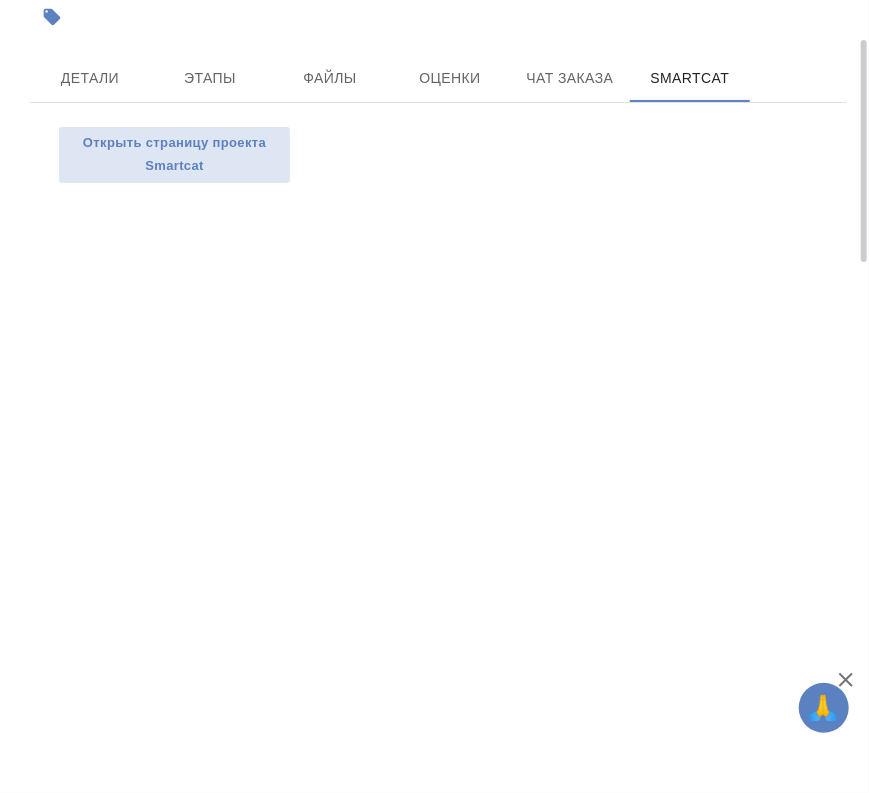 click on "Открыть страницу проекта Smartcat" at bounding box center [438, 155] 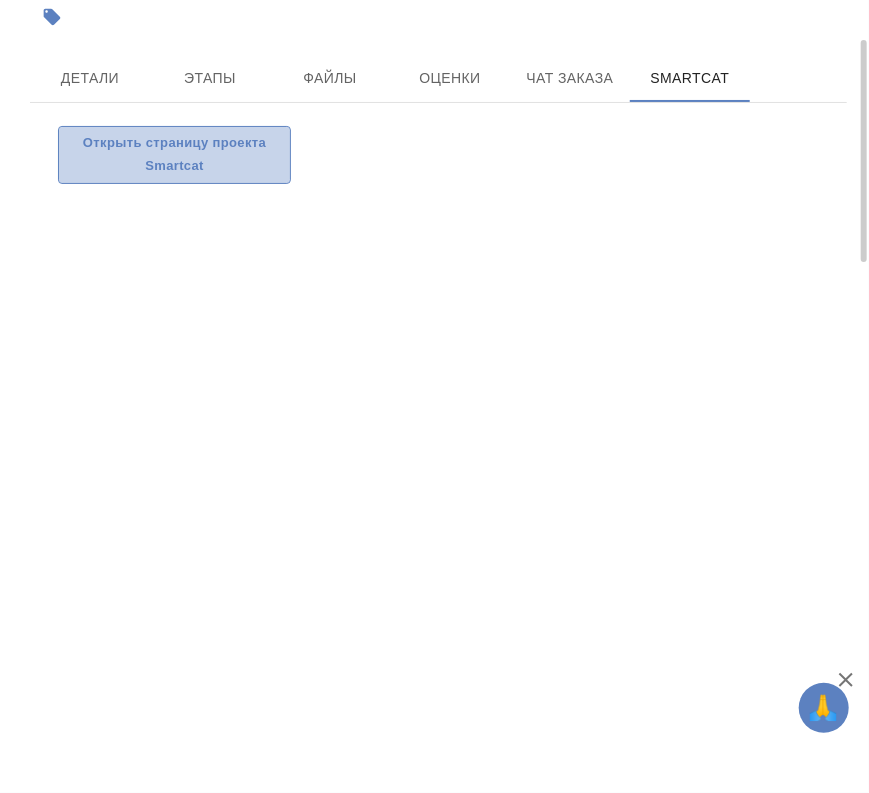 click on "Открыть страницу проекта Smartcat" at bounding box center (174, 155) 